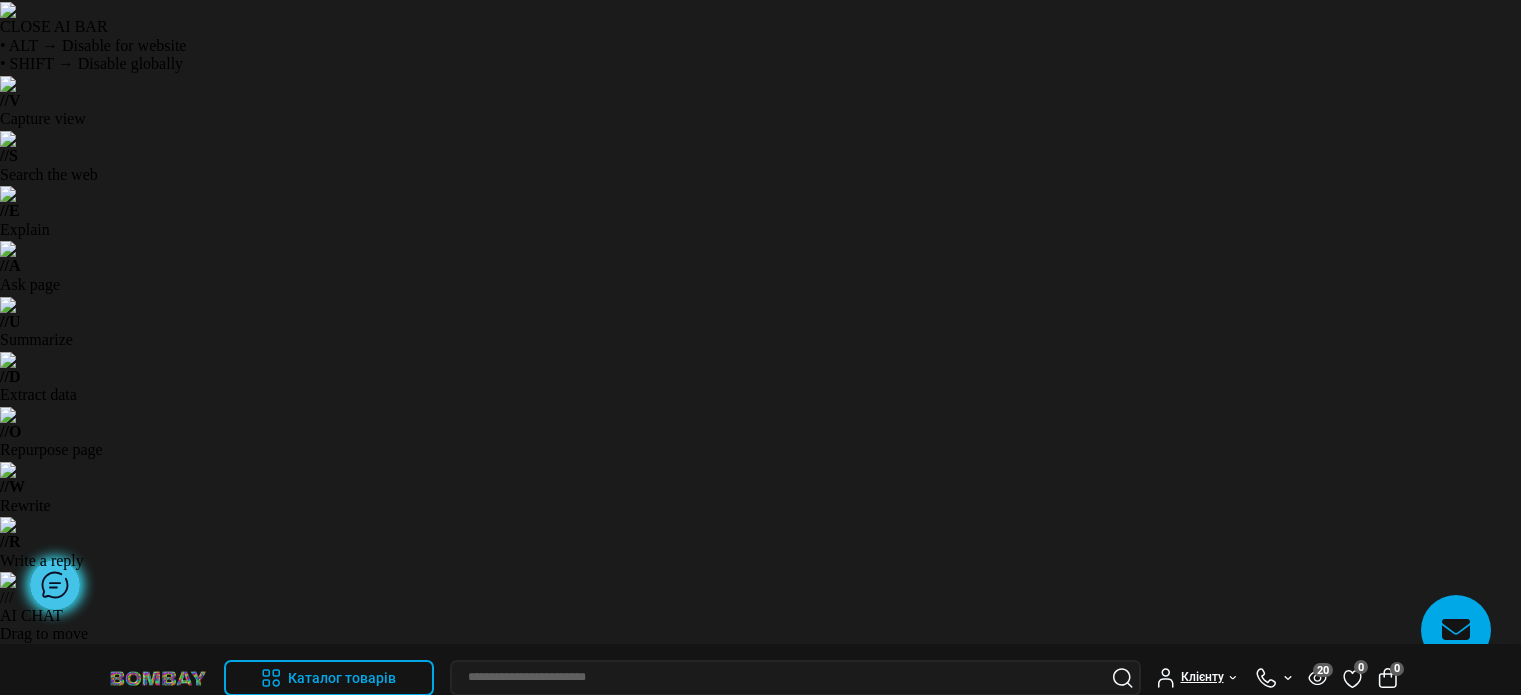scroll, scrollTop: 0, scrollLeft: 0, axis: both 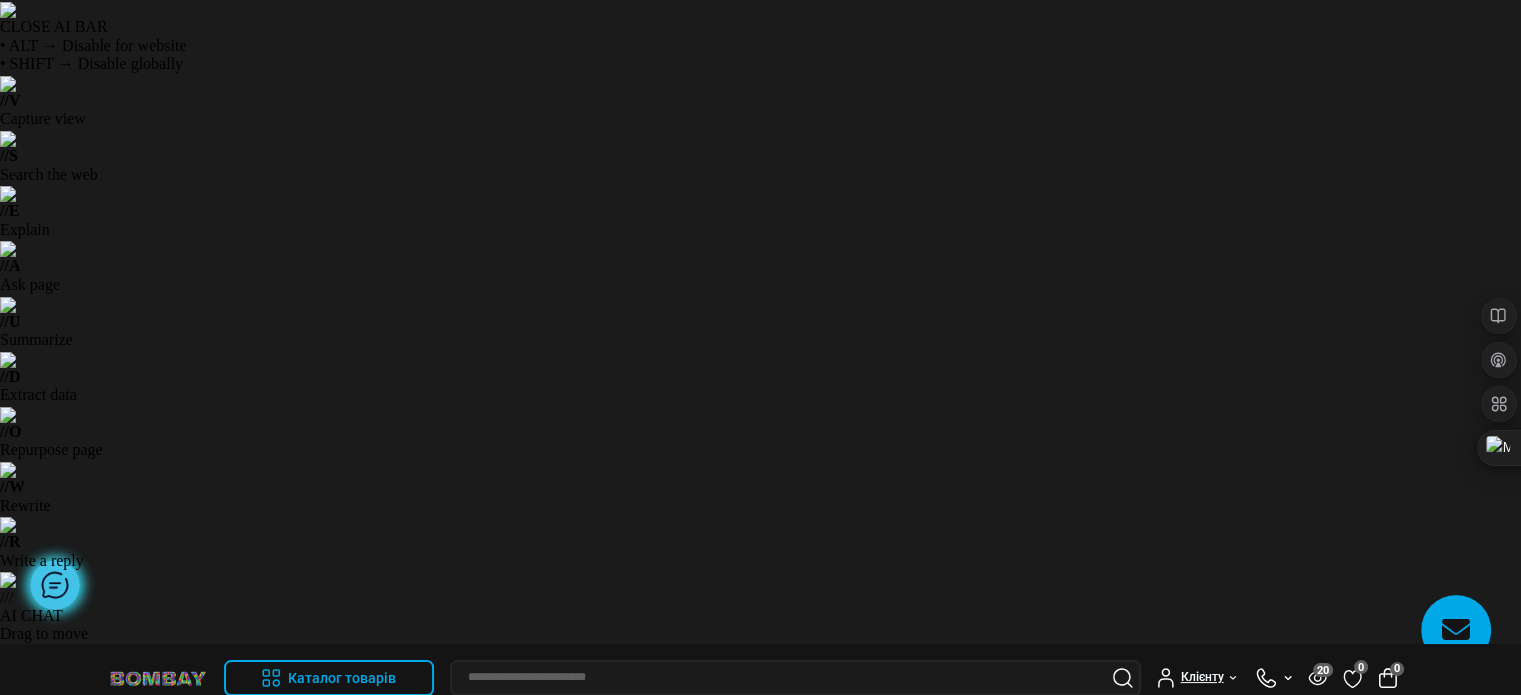 click on "1 099.00 грн" at bounding box center (1141, 1158) 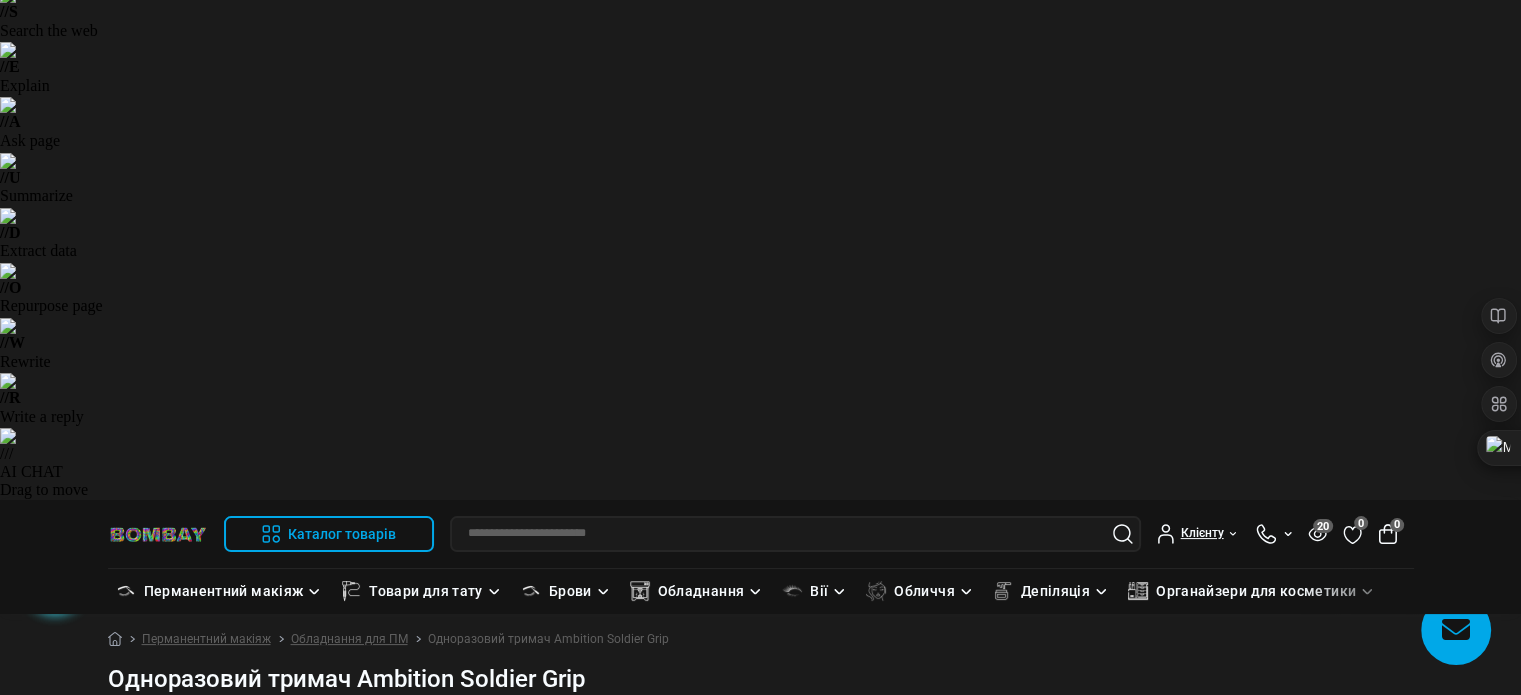 scroll, scrollTop: 200, scrollLeft: 0, axis: vertical 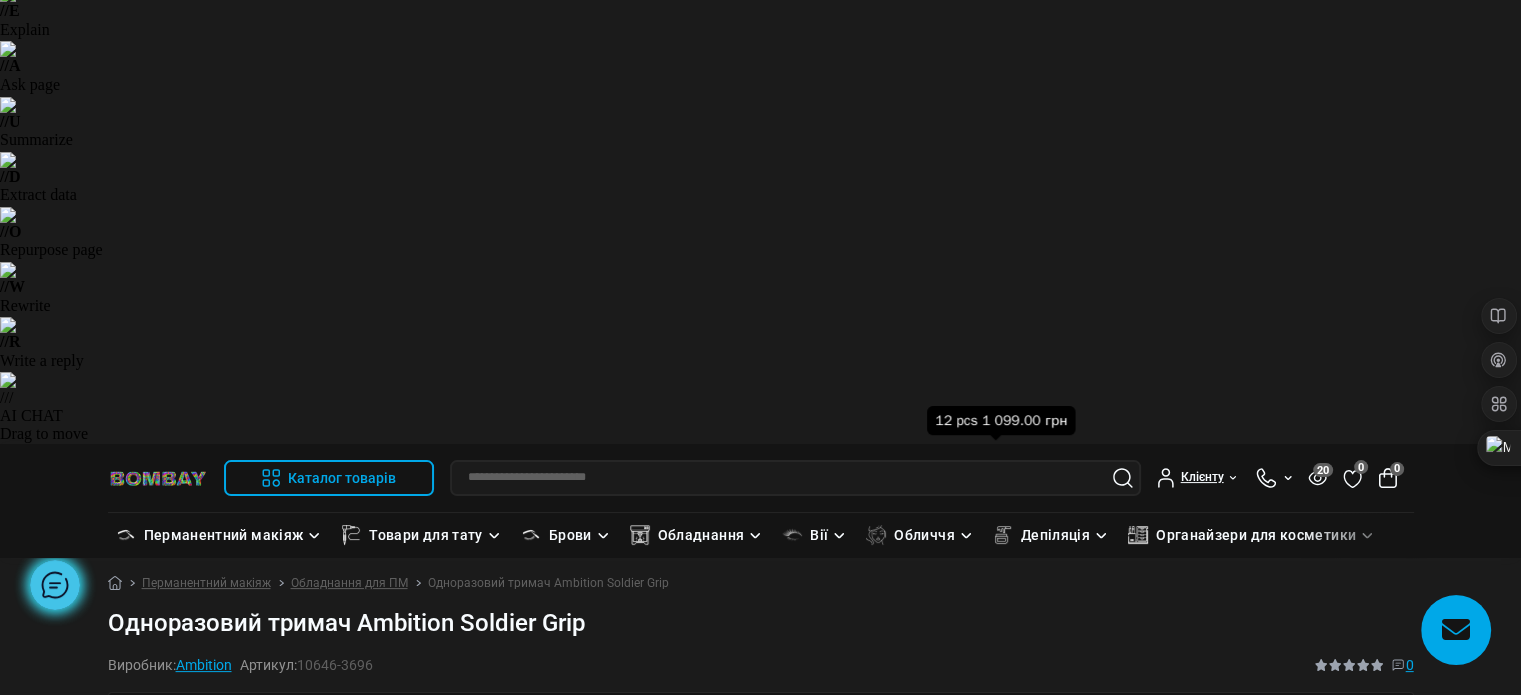 click at bounding box center [996, 1099] 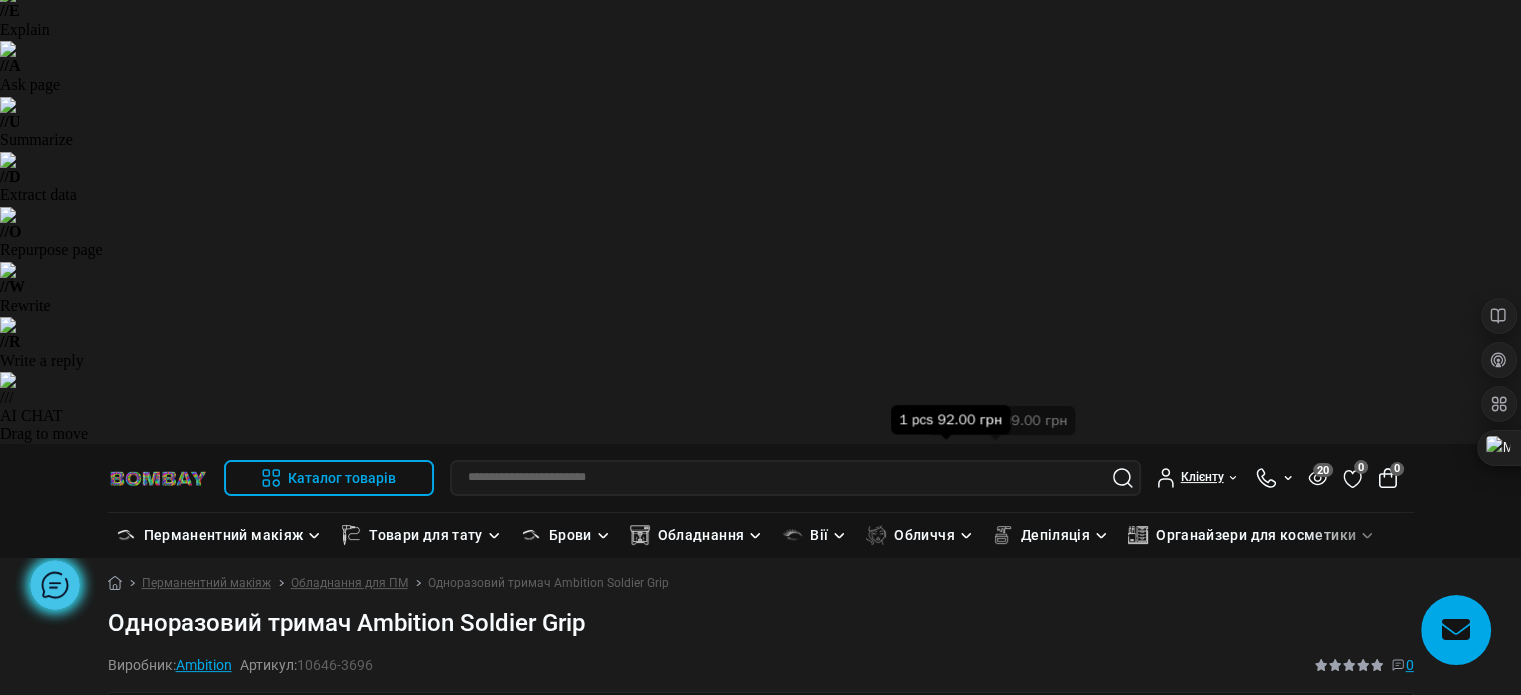 click on "1 pcs" at bounding box center (946, 1098) 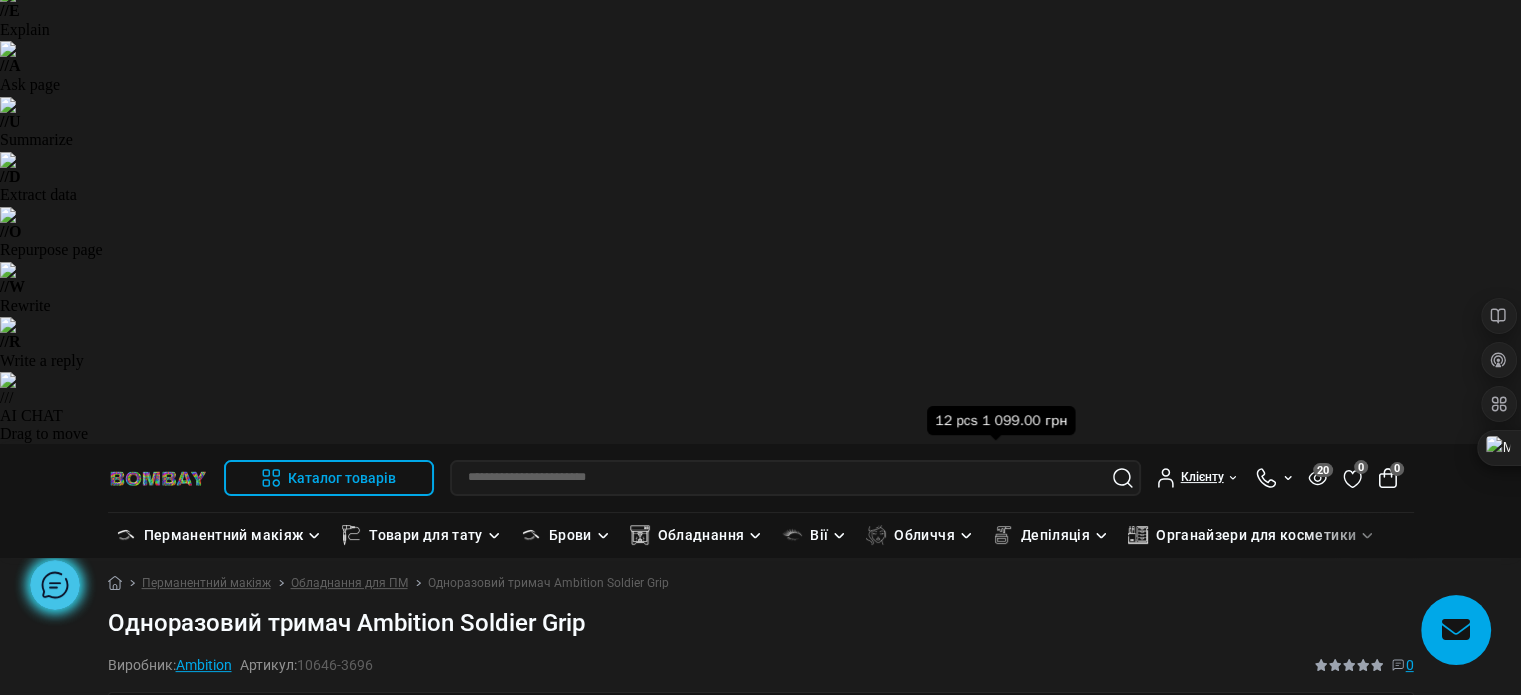 click at bounding box center (996, 1099) 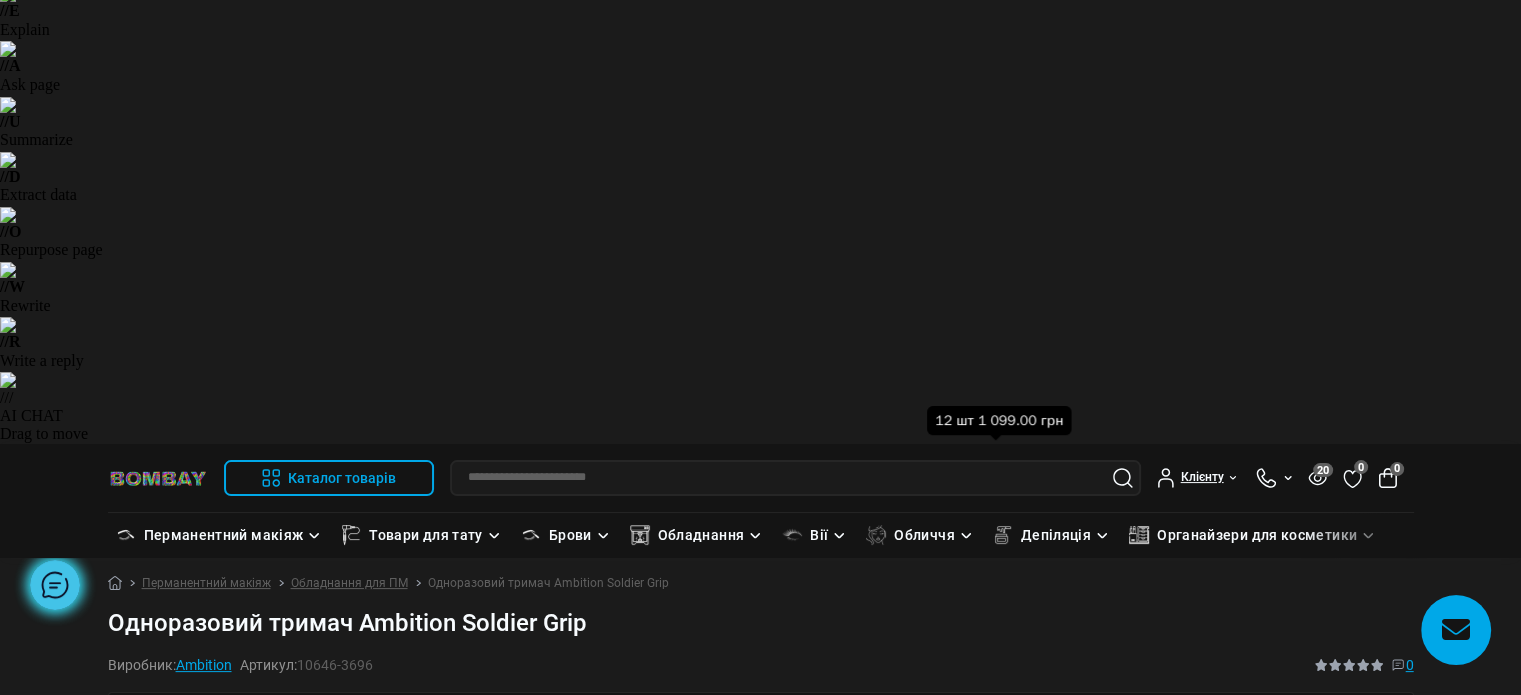 scroll, scrollTop: 200, scrollLeft: 0, axis: vertical 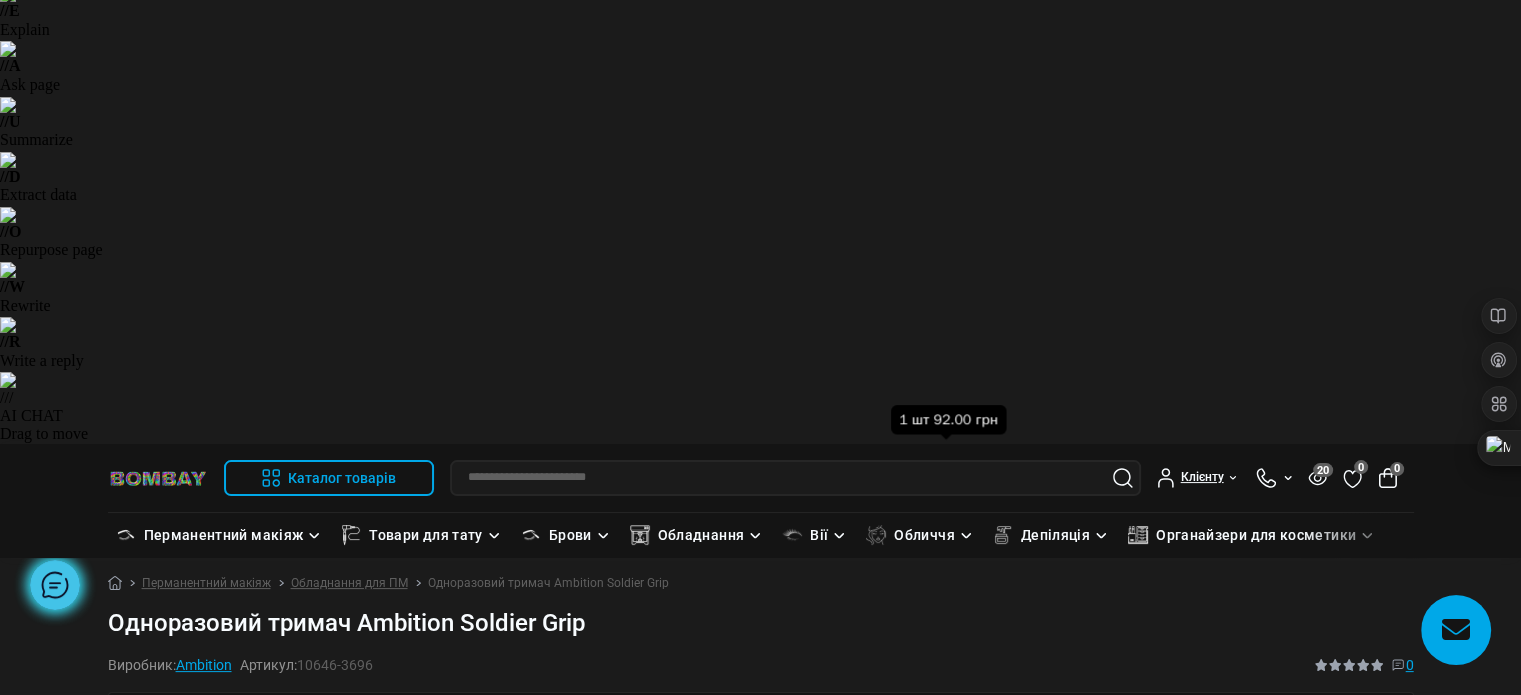 click on "1 pcs" at bounding box center (946, 1098) 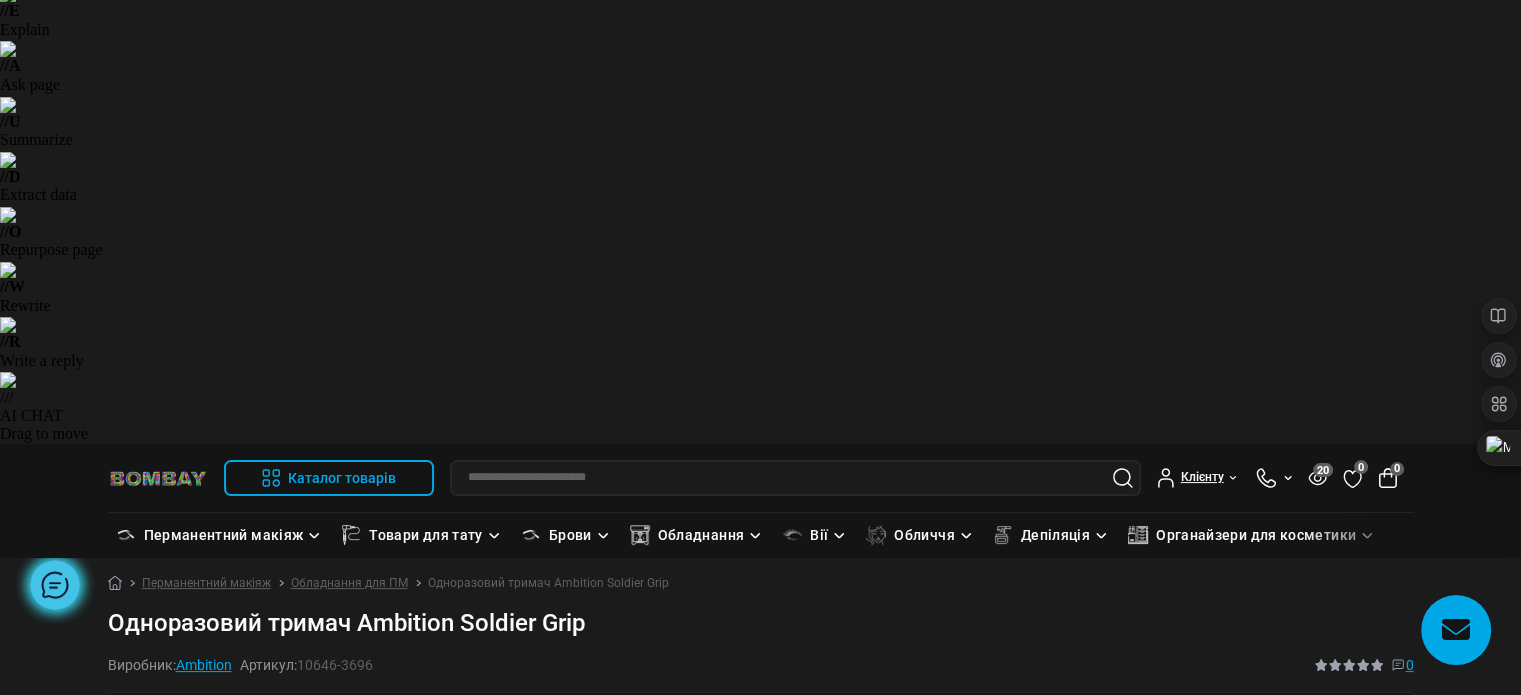 click on "Розстрочка online" at bounding box center [1141, 1249] 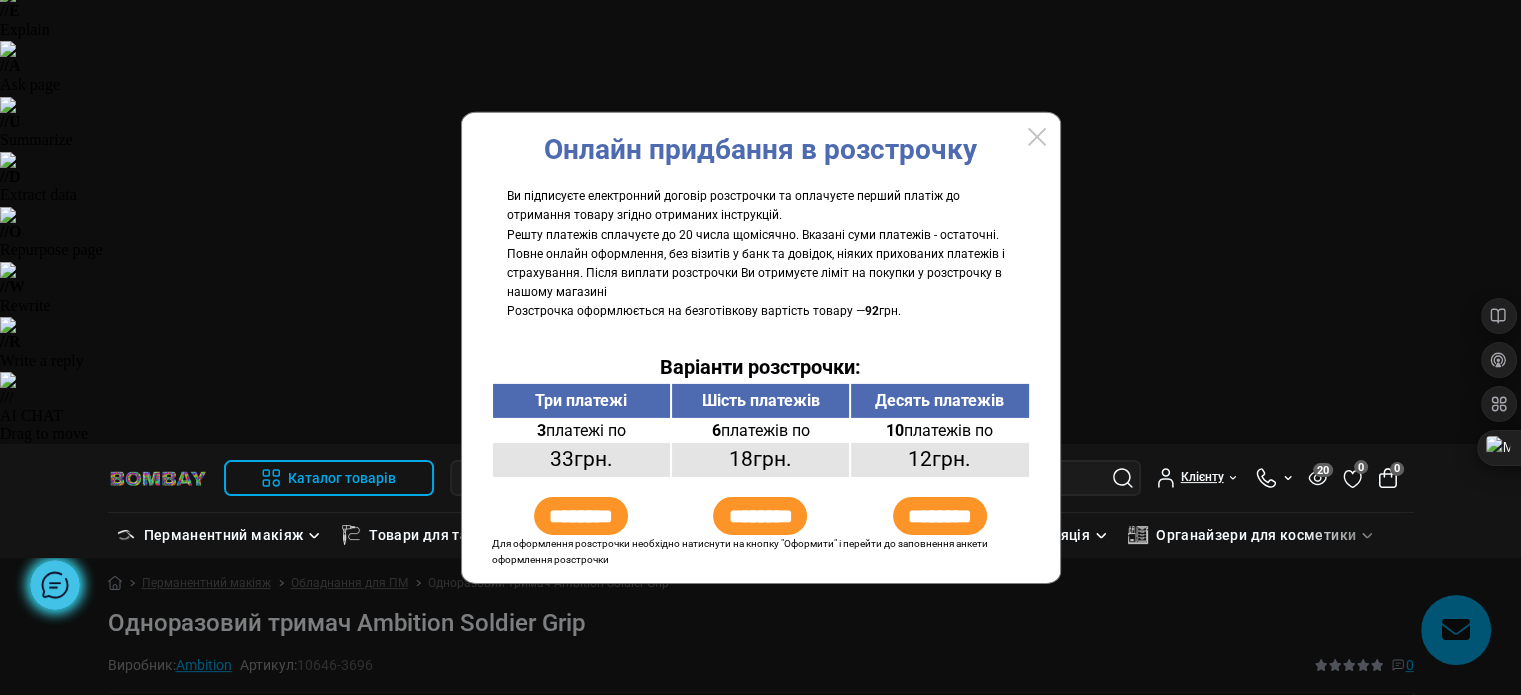click at bounding box center (760, 347) 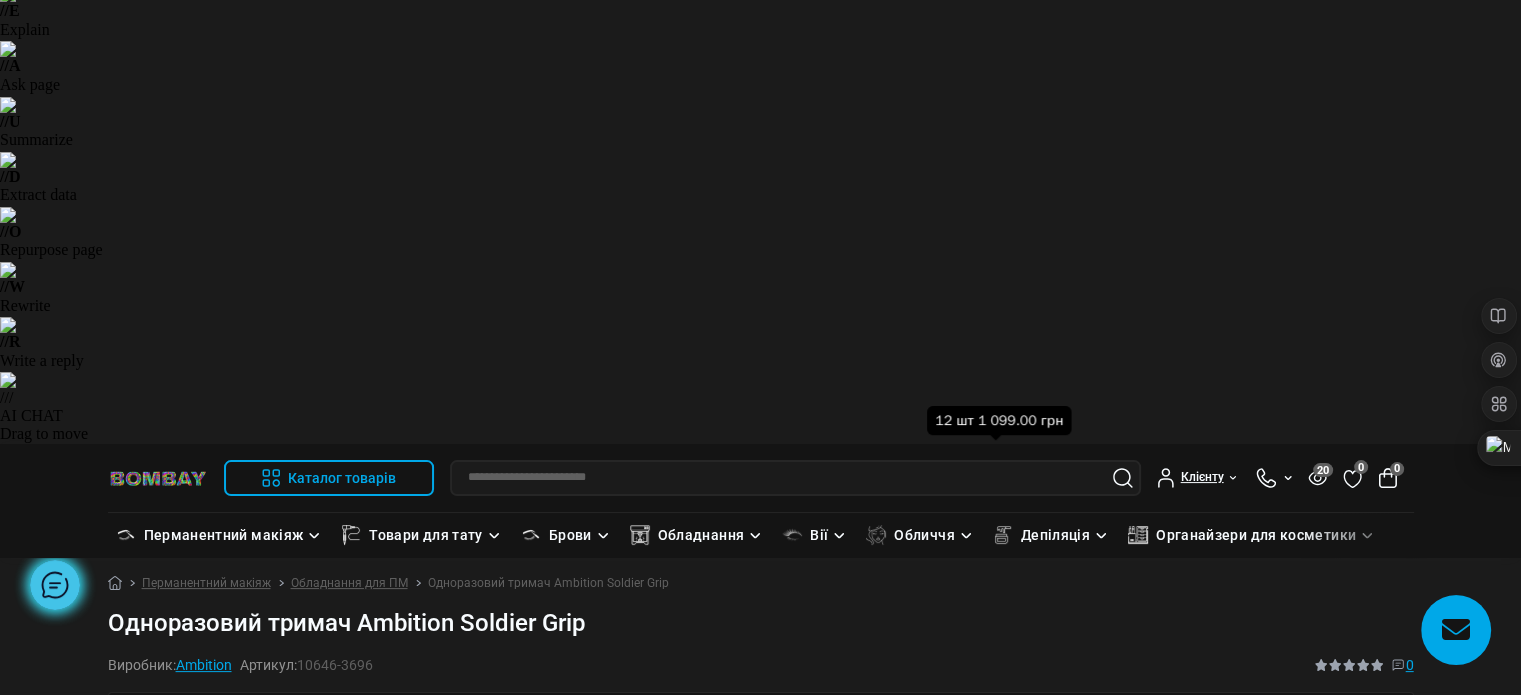click at bounding box center [996, 1099] 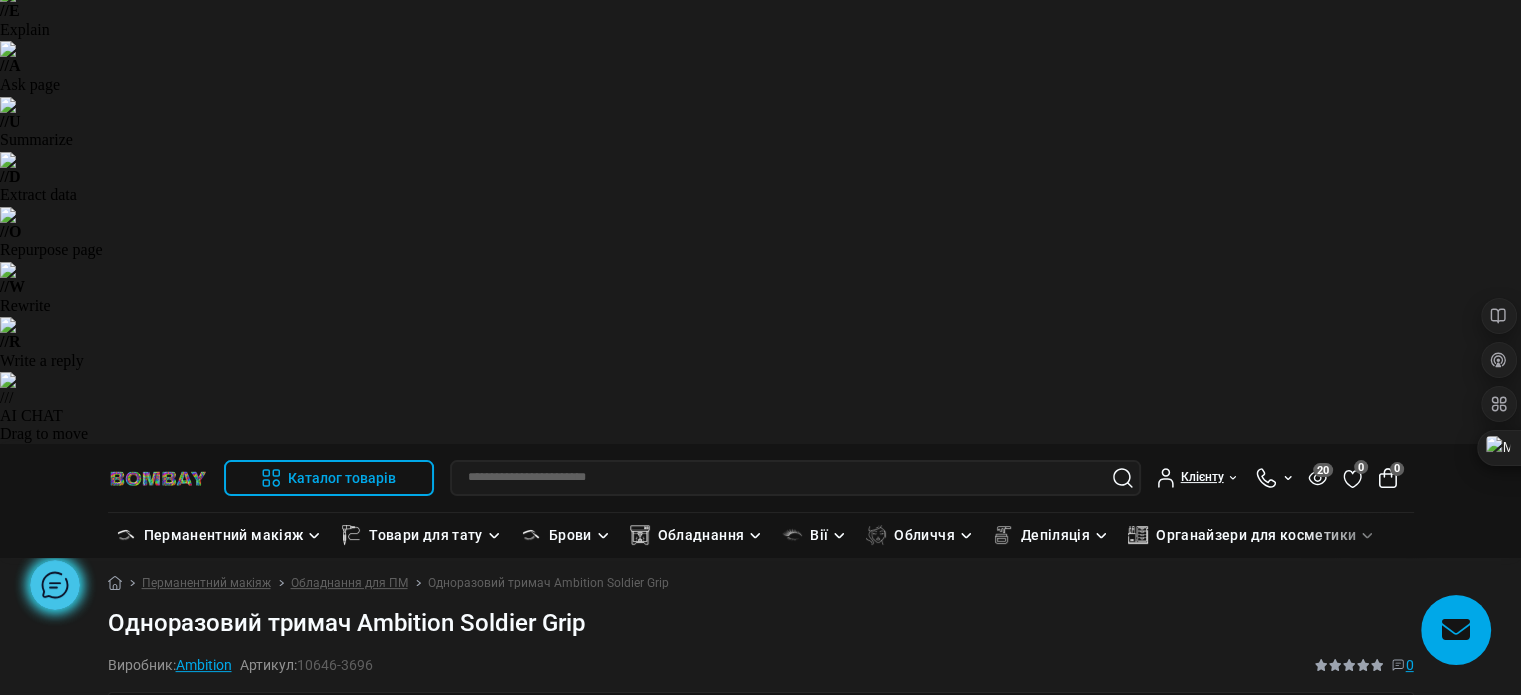 click on "Розстрочка online" at bounding box center [1141, 1249] 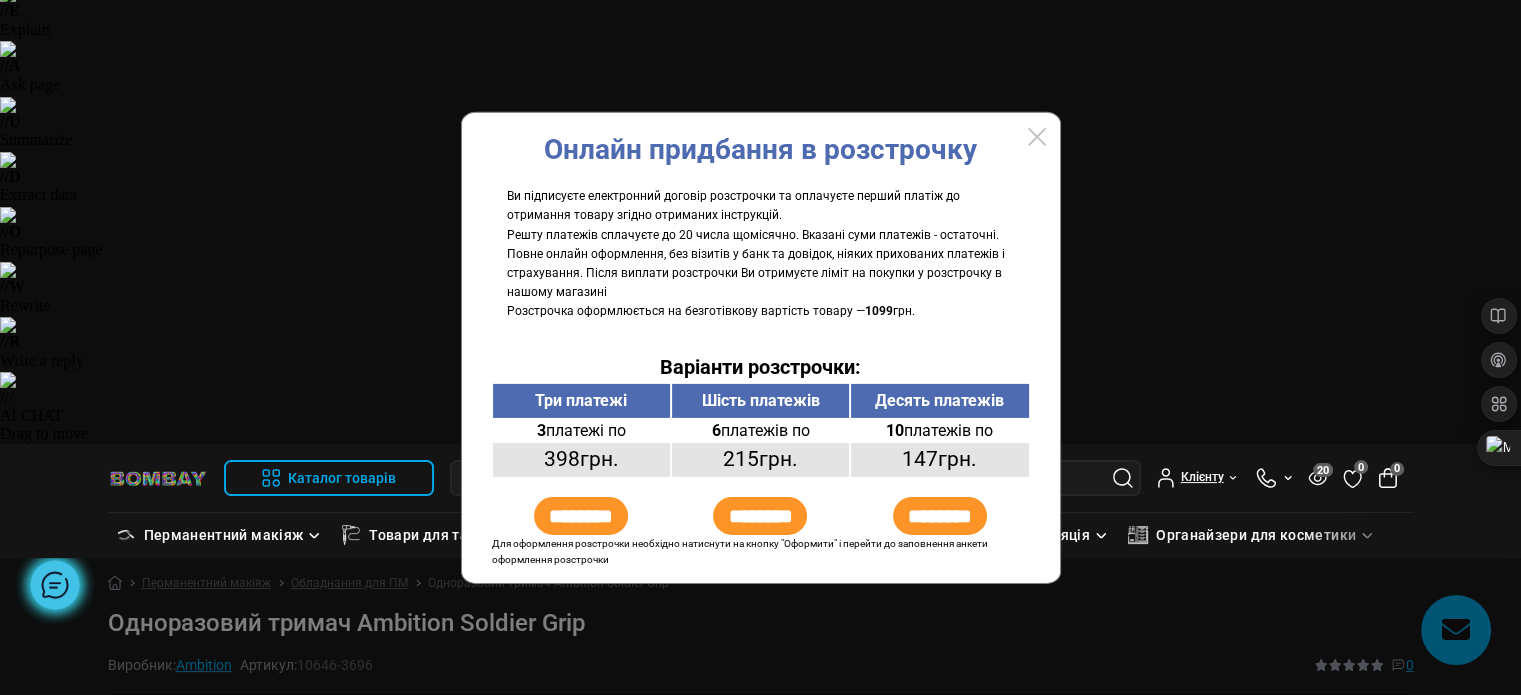 click at bounding box center [760, 347] 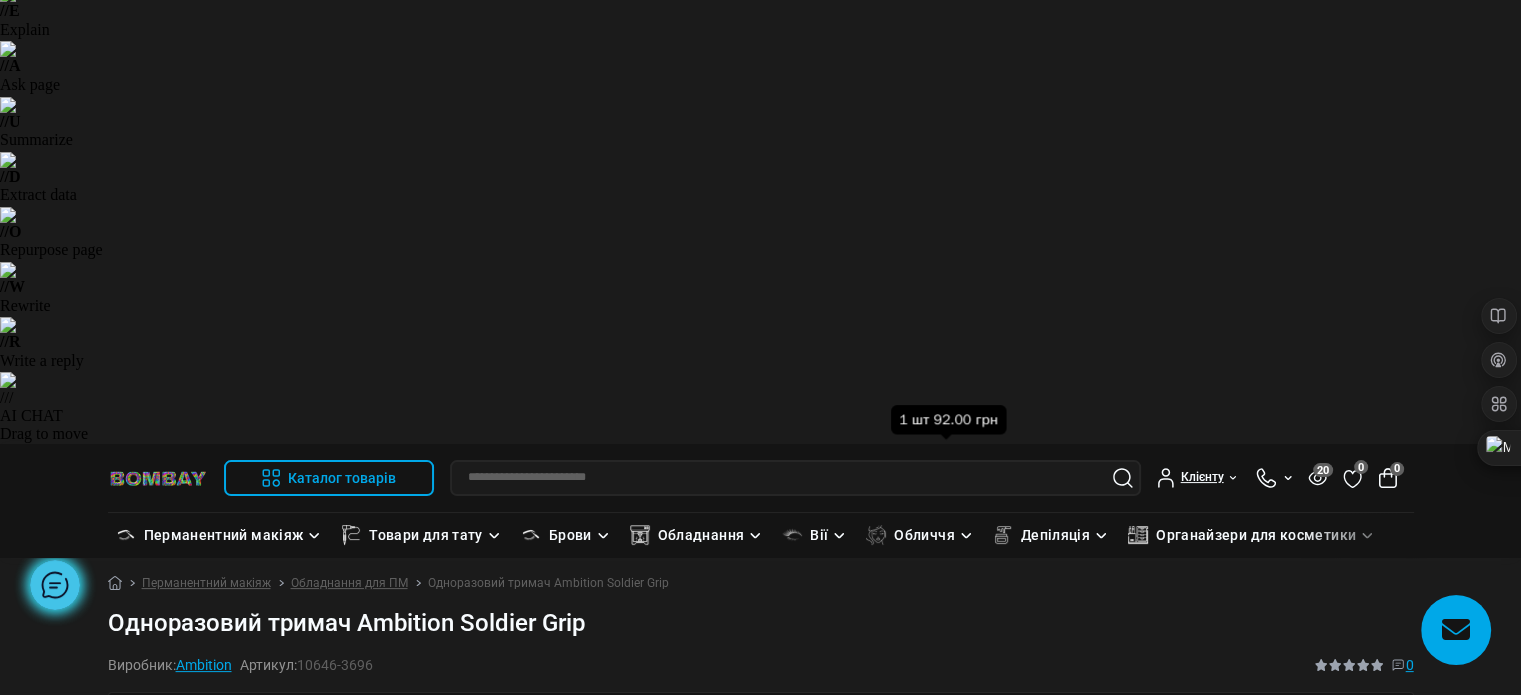 click on "1 pcs" at bounding box center [946, 1098] 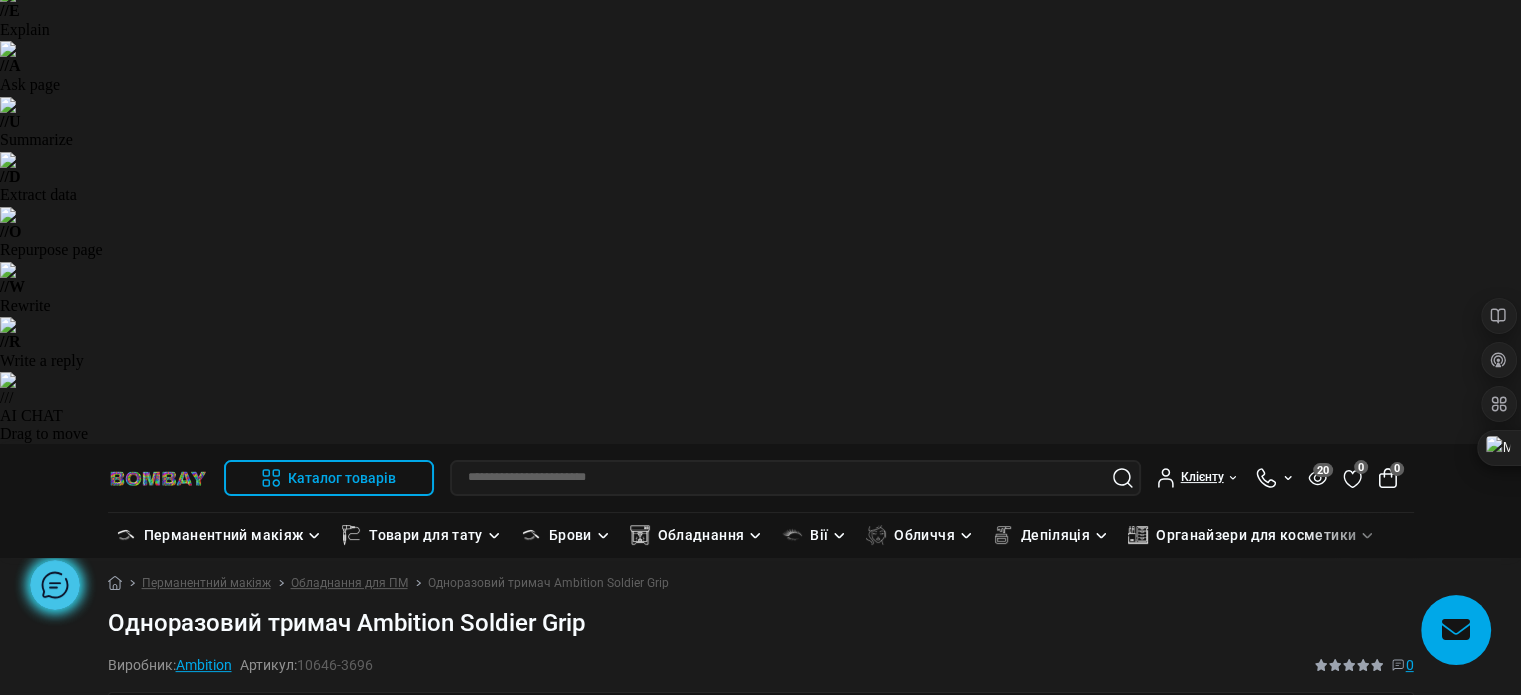 click on "Розстрочка online" at bounding box center (1141, 1249) 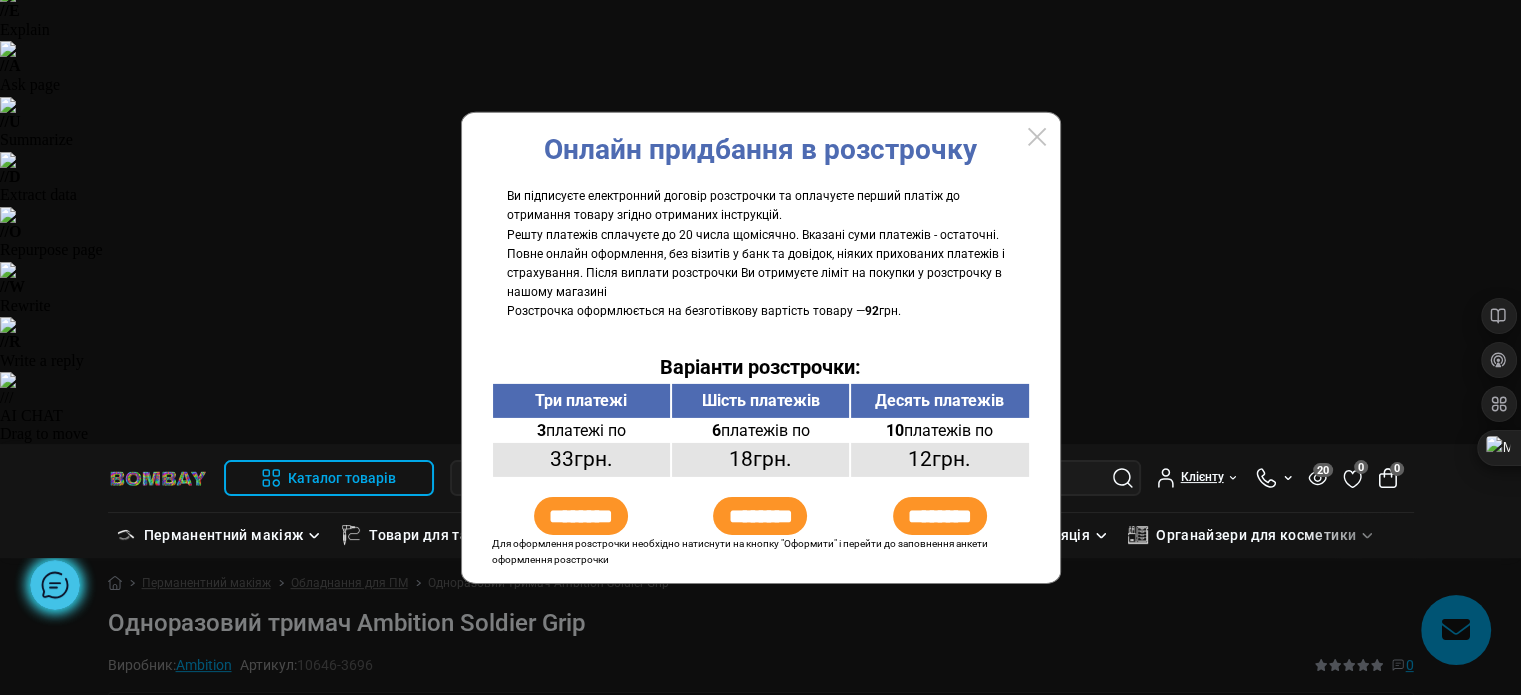 click at bounding box center (760, 347) 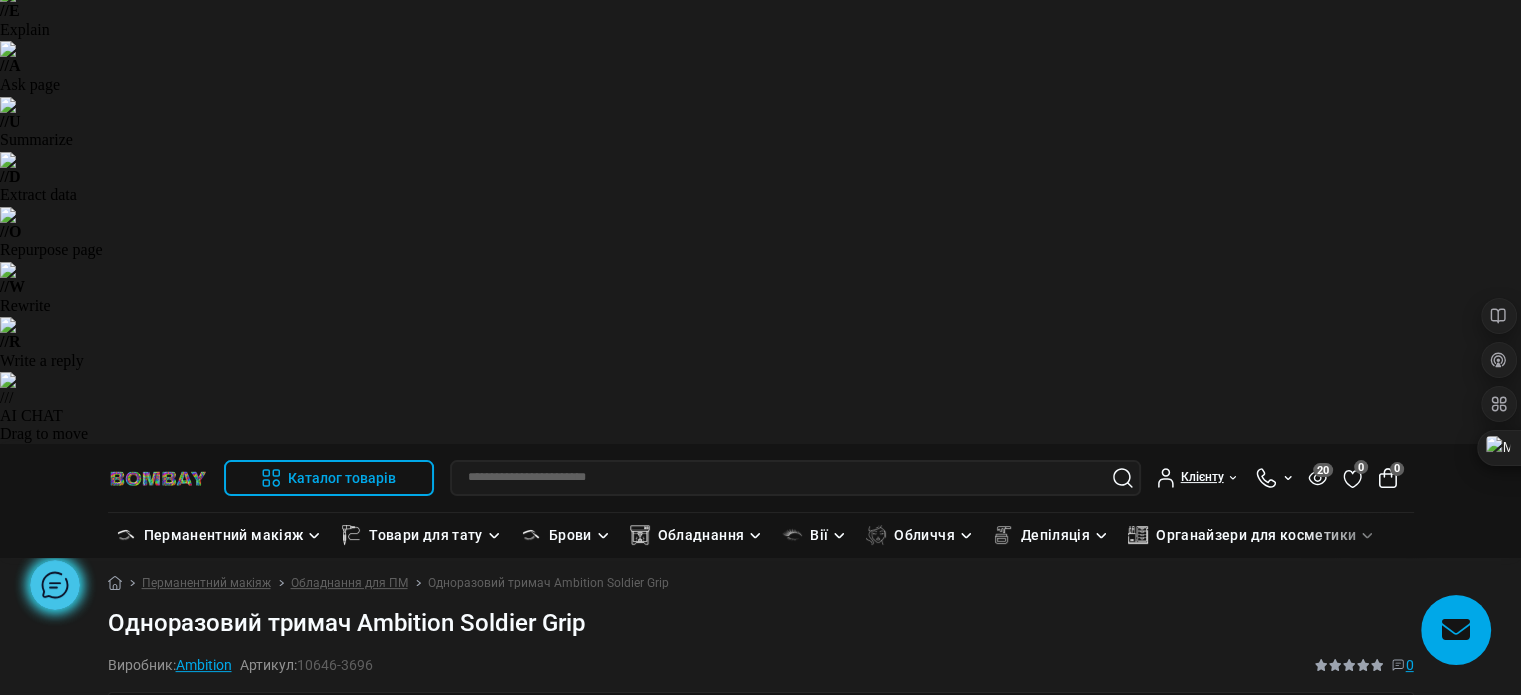 click on "Розстрочка online" at bounding box center (1141, 1249) 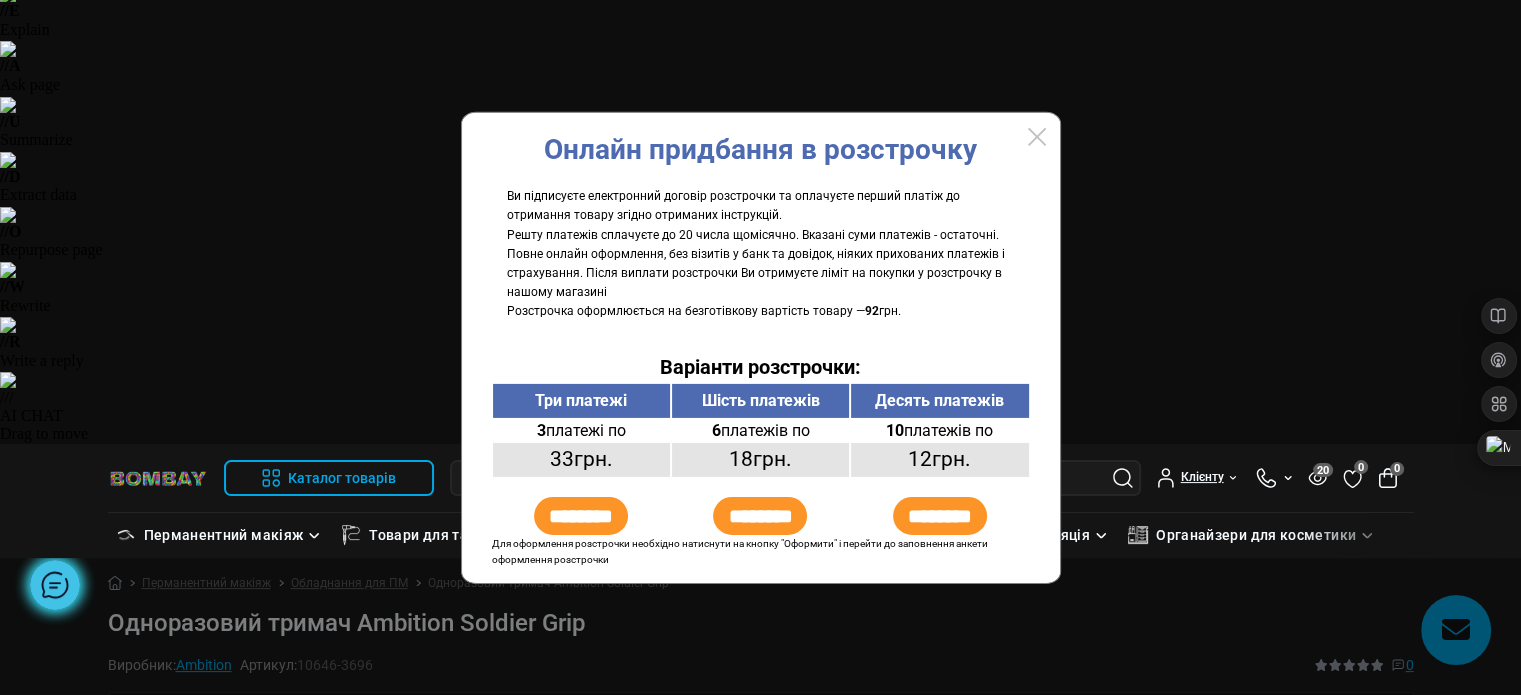 click at bounding box center [760, 347] 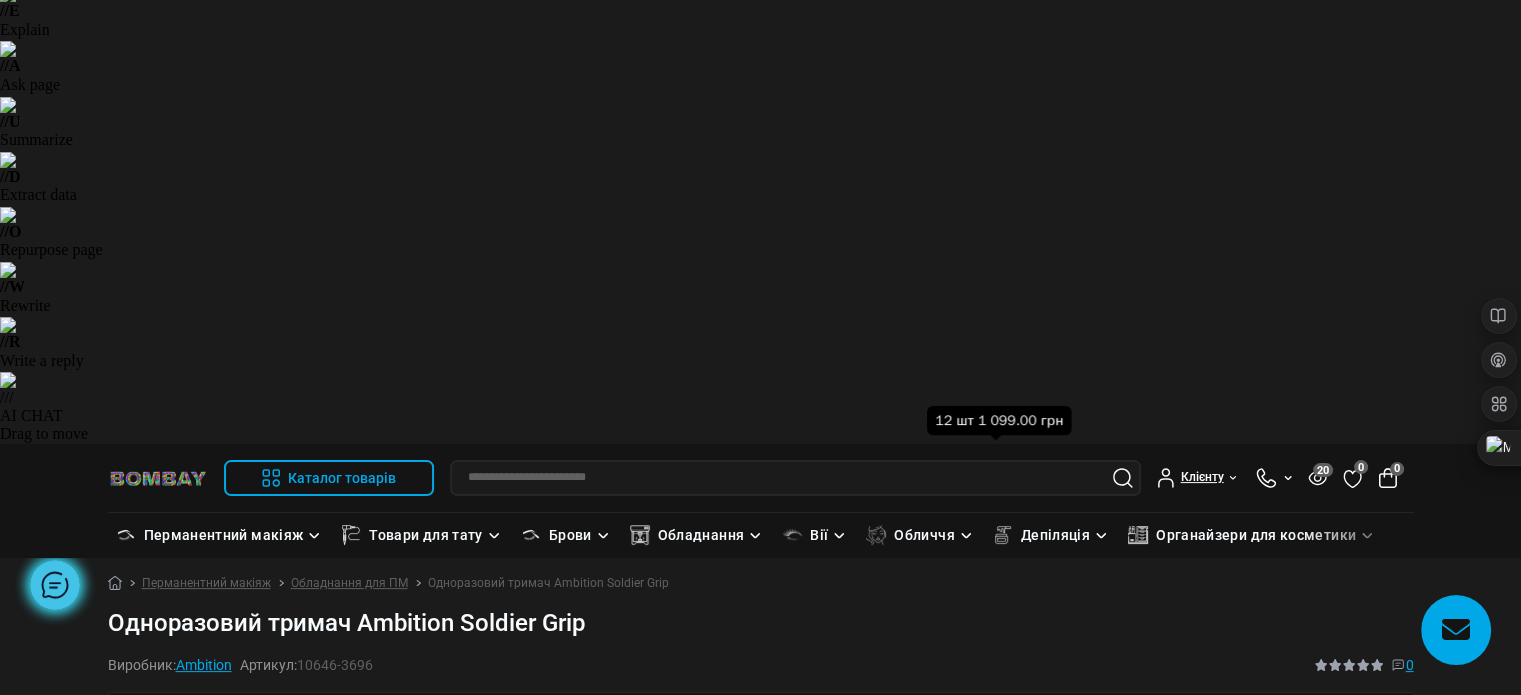 click at bounding box center [996, 1099] 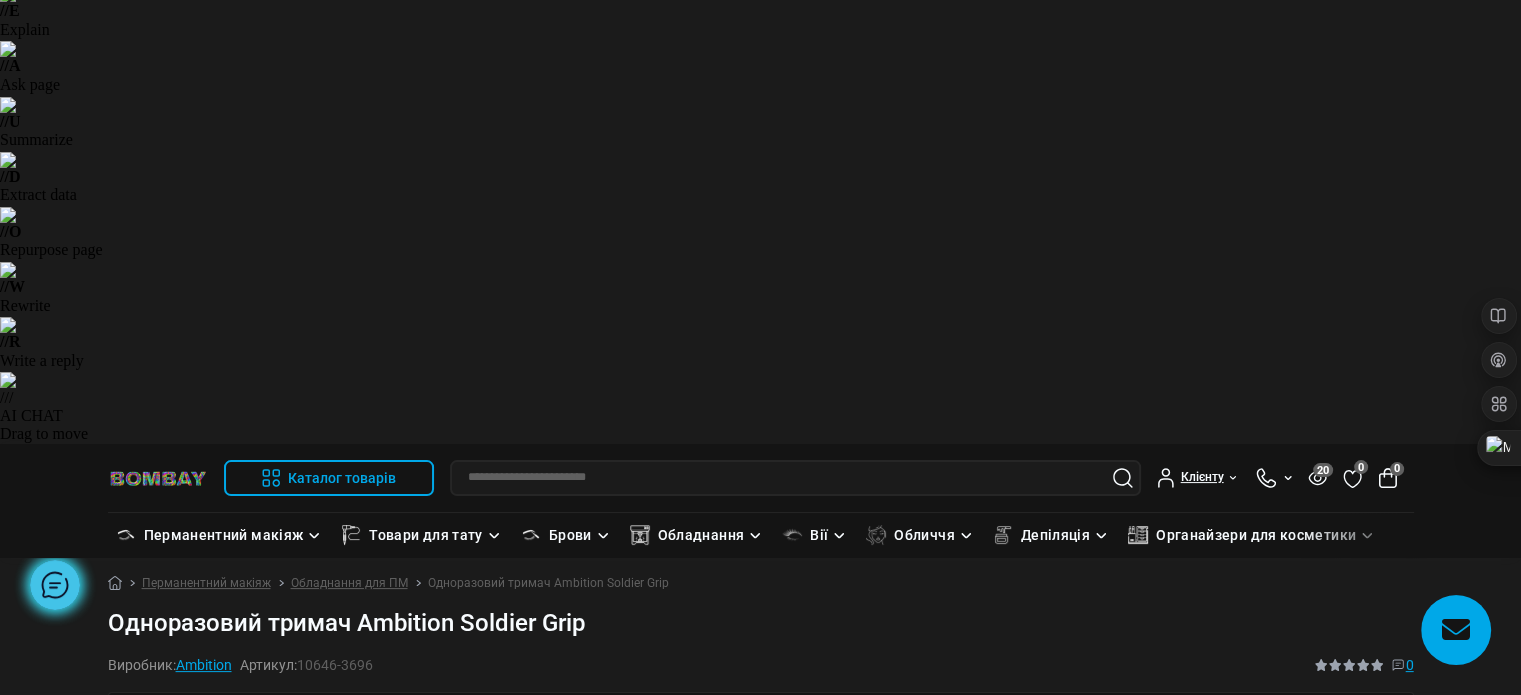 click on "Розстрочка online" at bounding box center (1141, 1249) 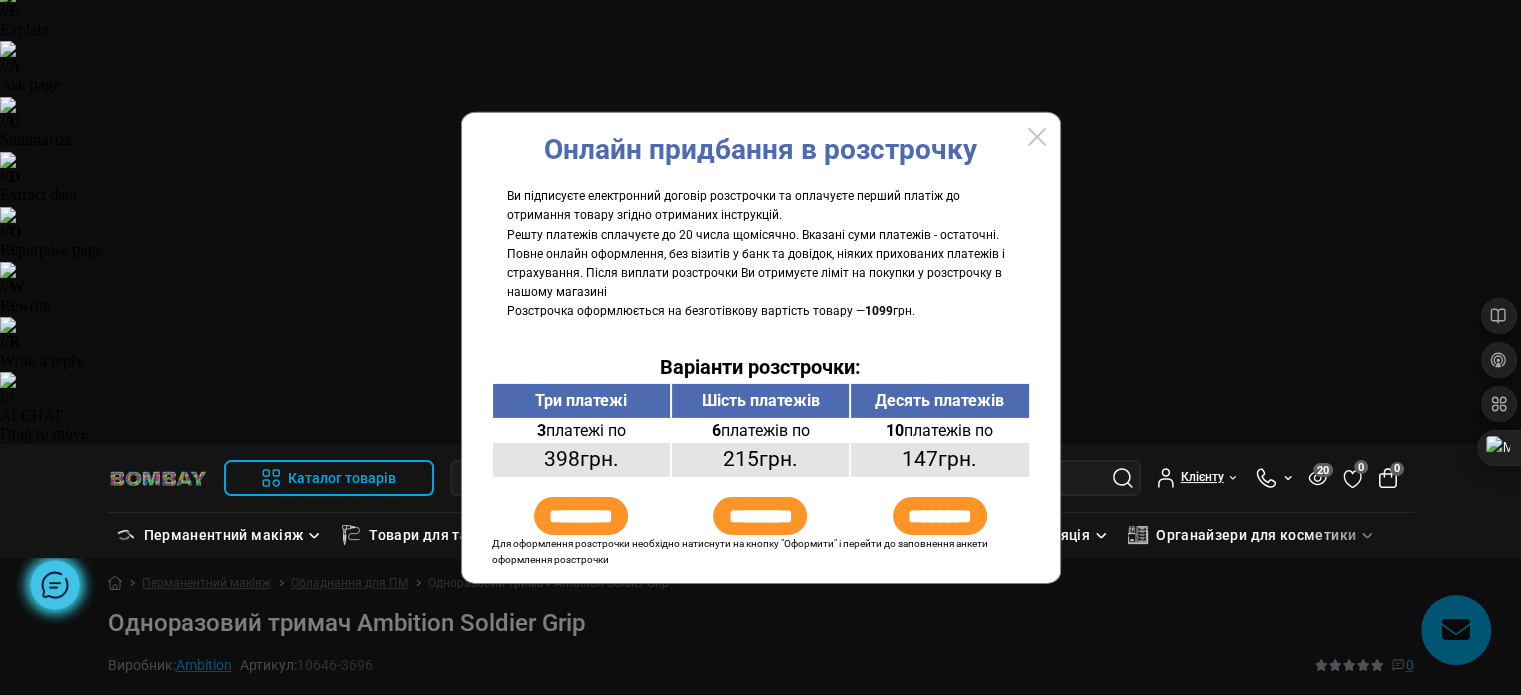 click at bounding box center (760, 347) 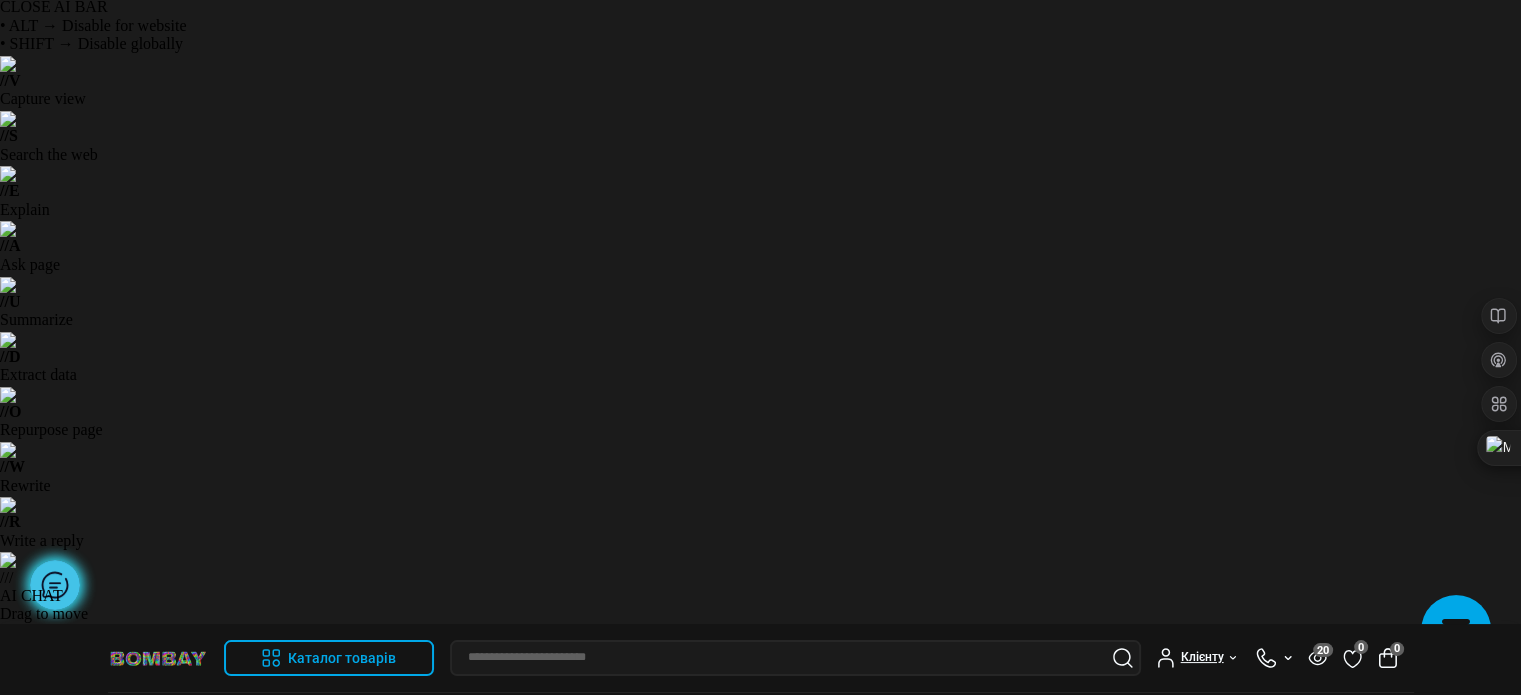scroll, scrollTop: 0, scrollLeft: 0, axis: both 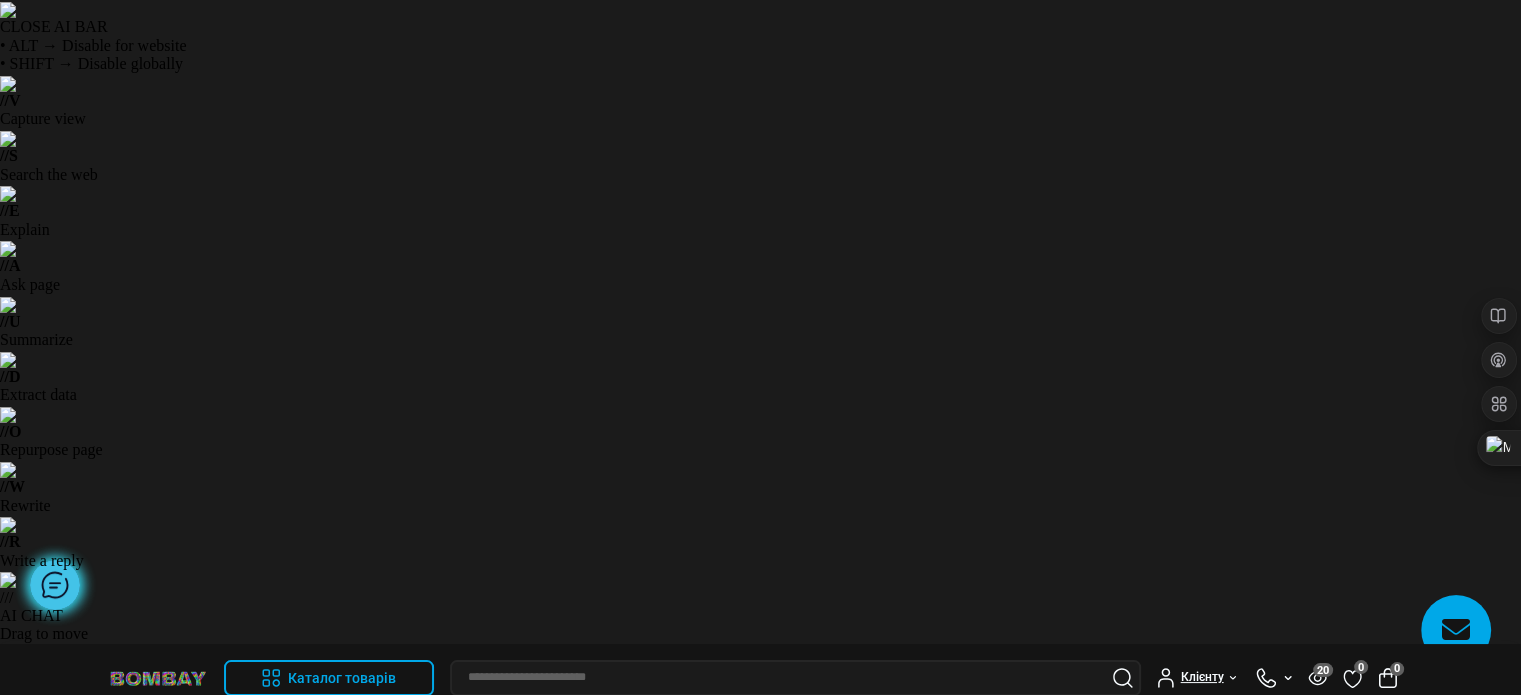 click on "Брови" at bounding box center (570, 735) 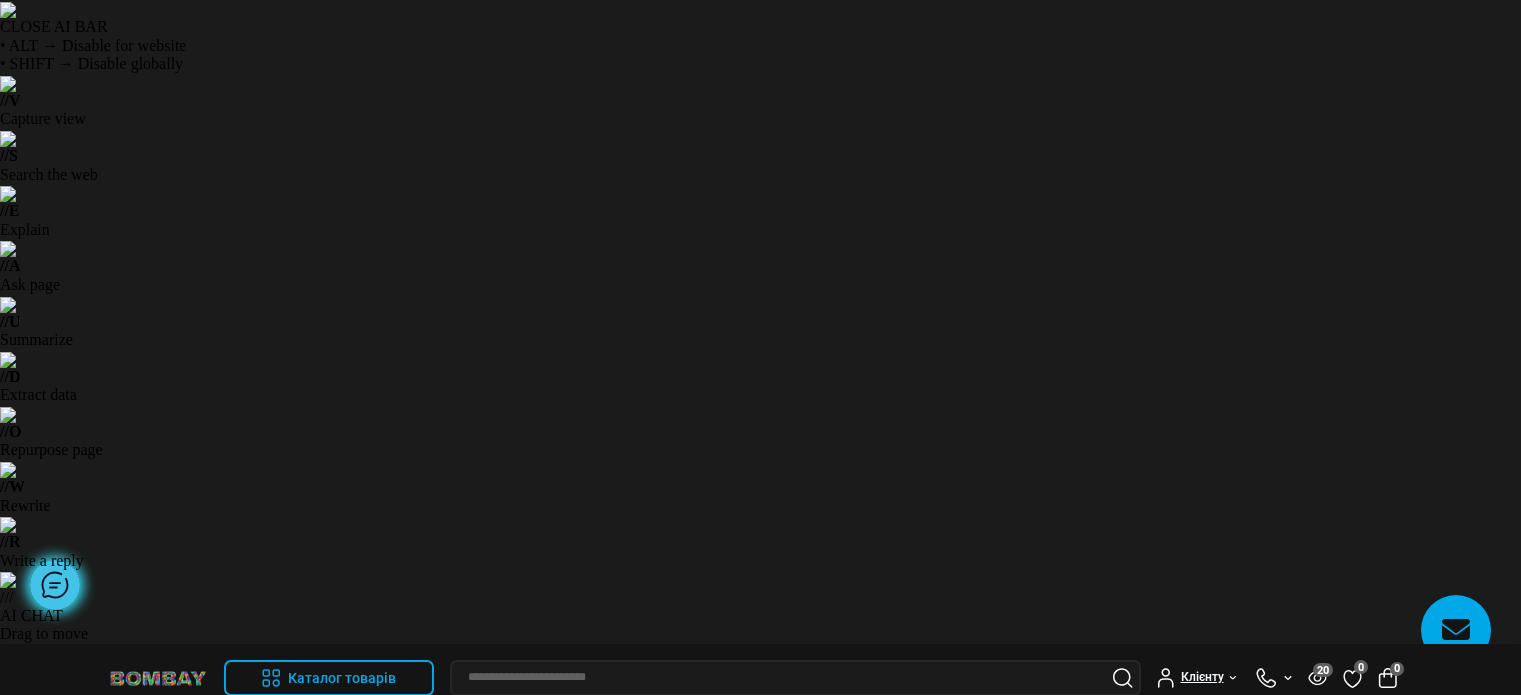 scroll, scrollTop: 0, scrollLeft: 0, axis: both 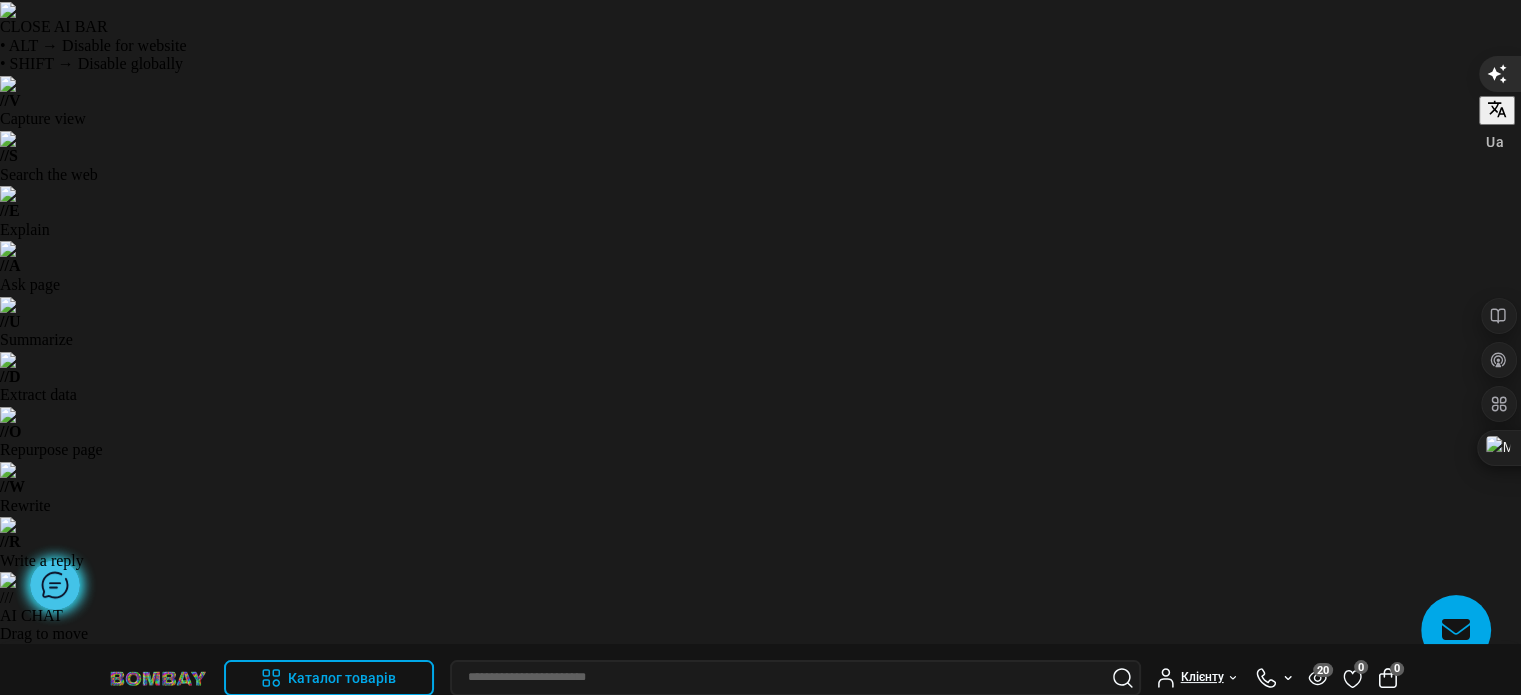 click at bounding box center (158, 678) 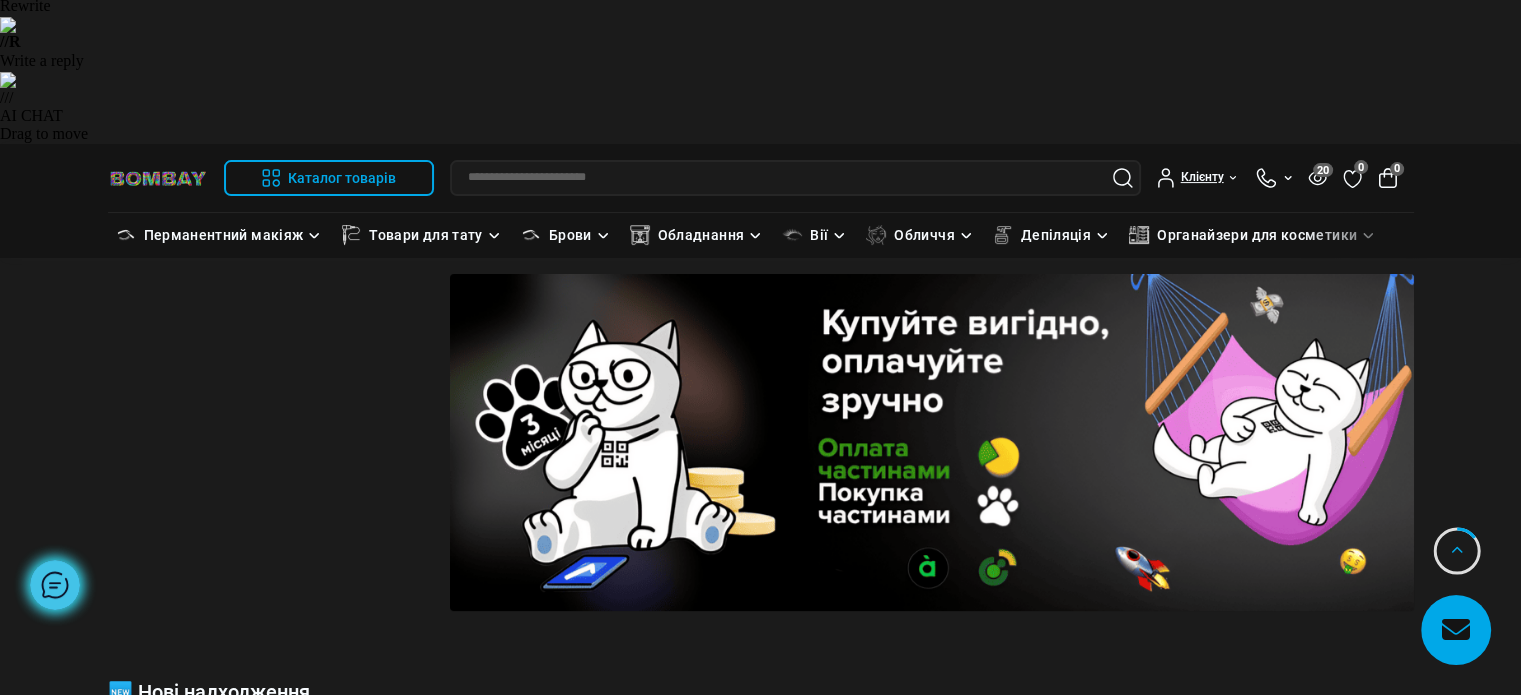 scroll, scrollTop: 900, scrollLeft: 0, axis: vertical 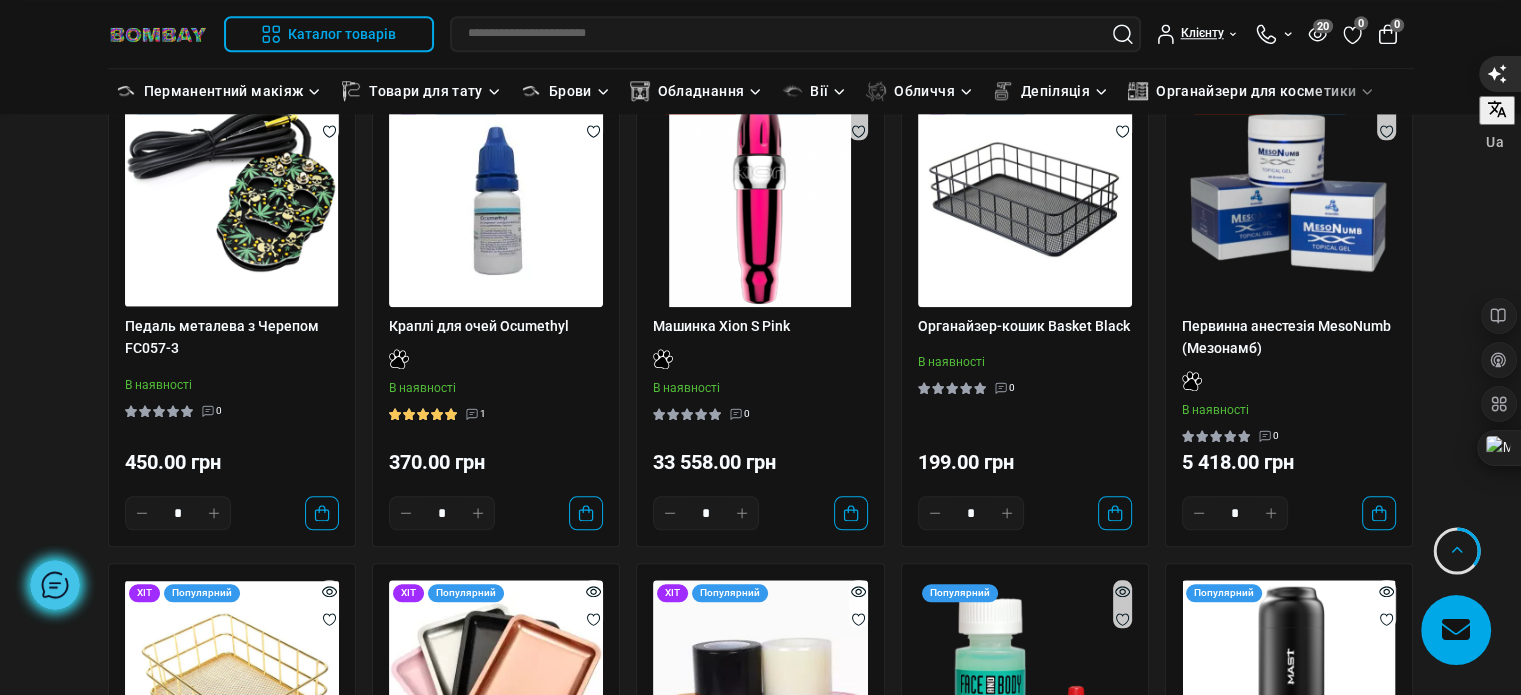 click on "Показати ще" at bounding box center (761, 1074) 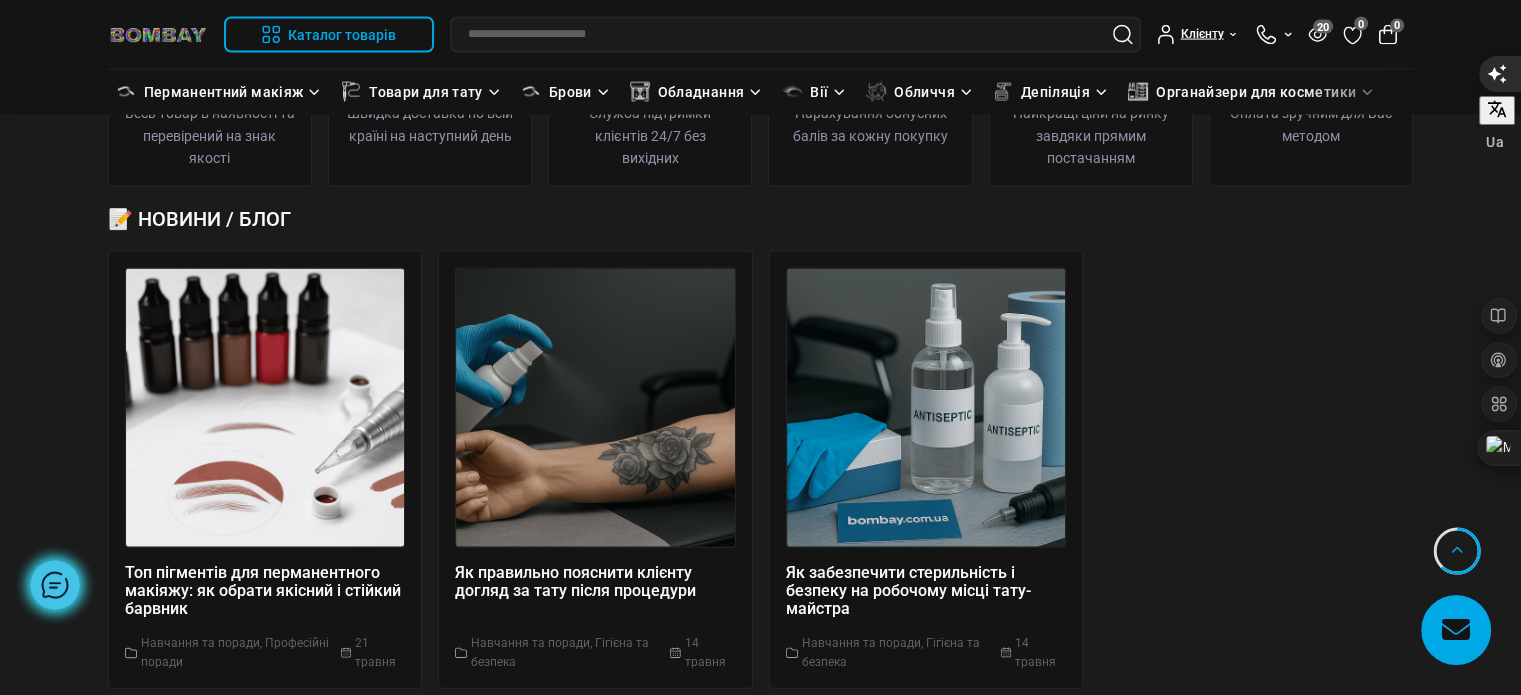 scroll, scrollTop: 4400, scrollLeft: 0, axis: vertical 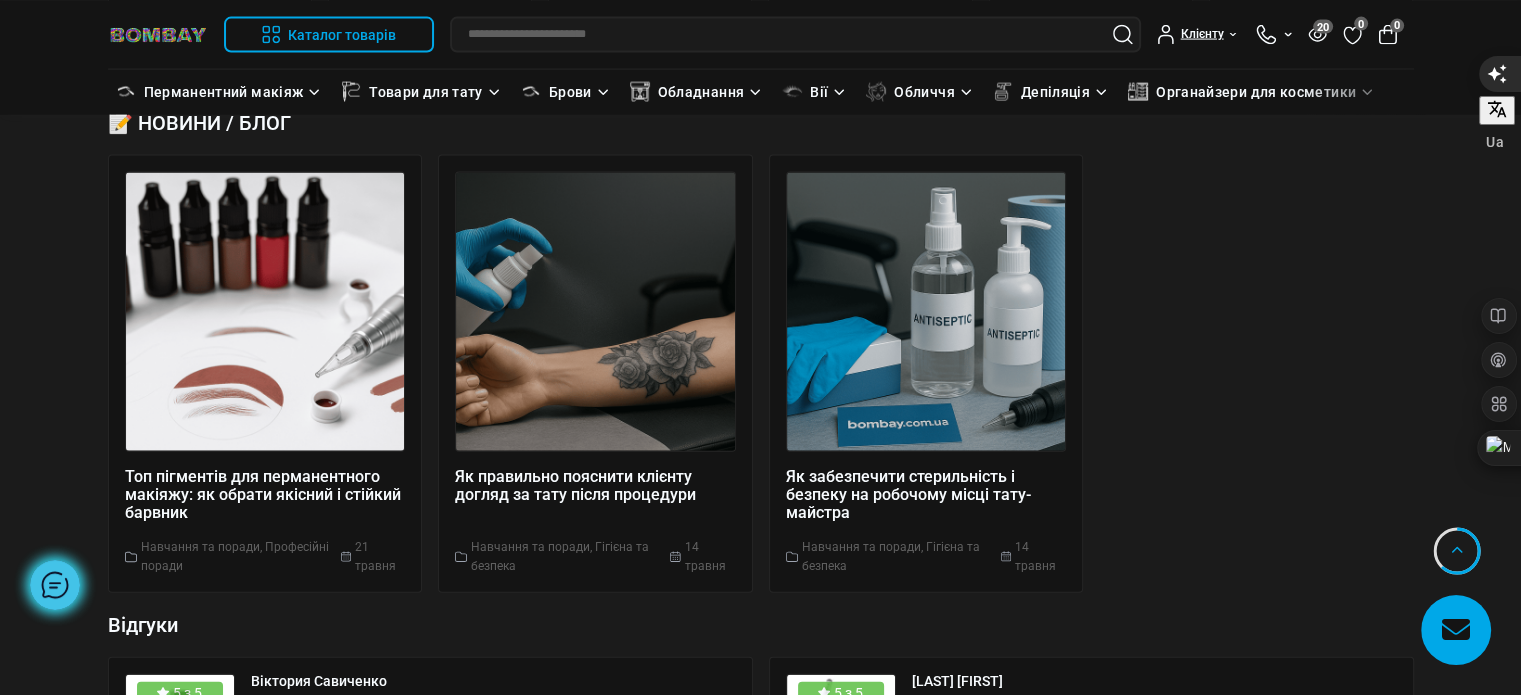 click on "Пінцет скошений OkO EASY TOUCH (ручне заточення) 02" at bounding box center [411, 963] 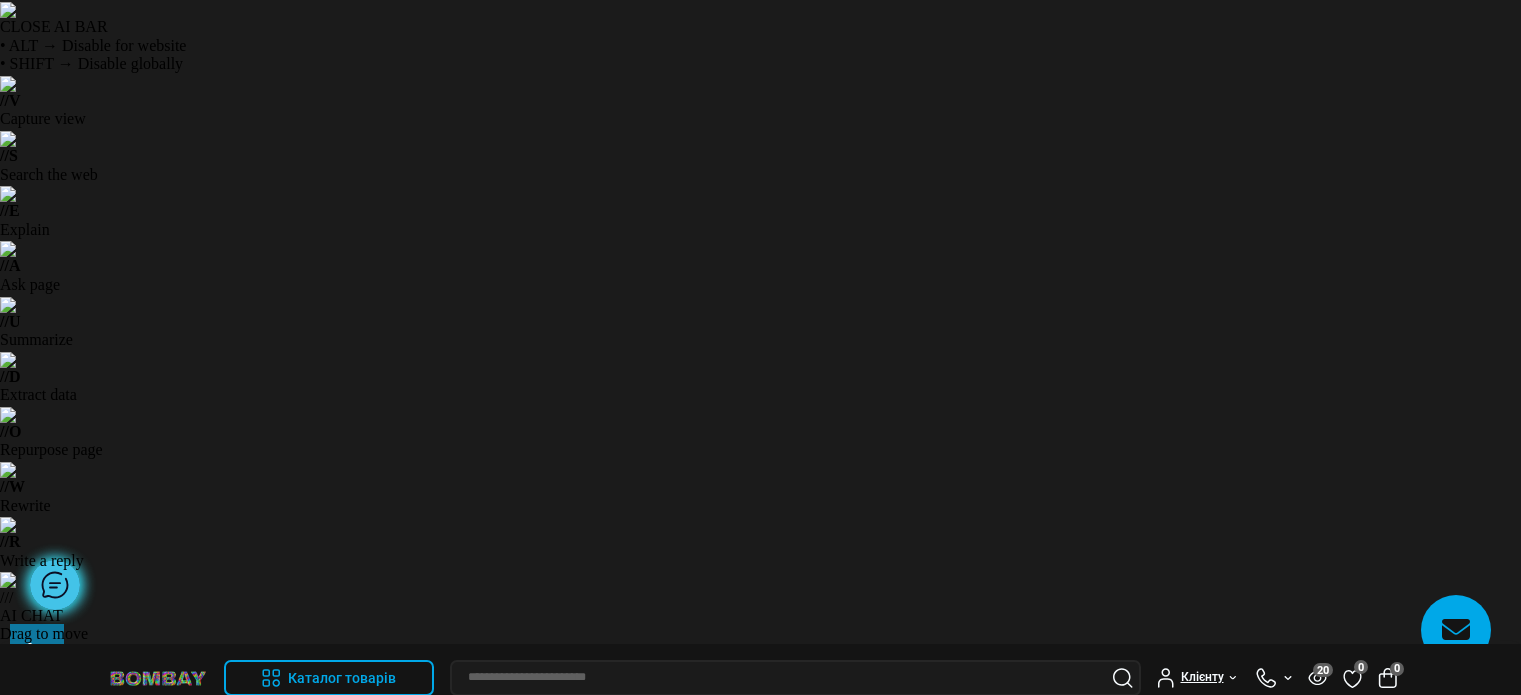 scroll, scrollTop: 0, scrollLeft: 0, axis: both 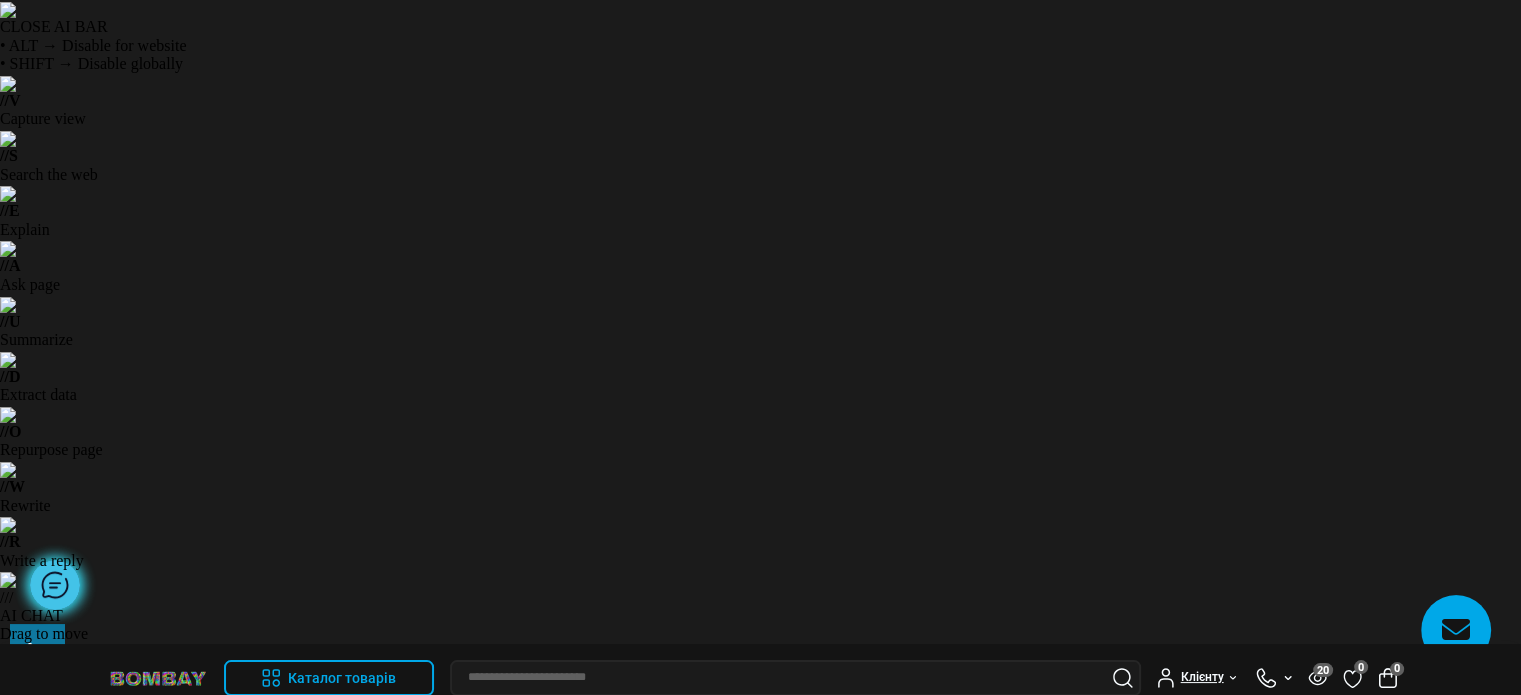 click on "Брови" at bounding box center (160, 783) 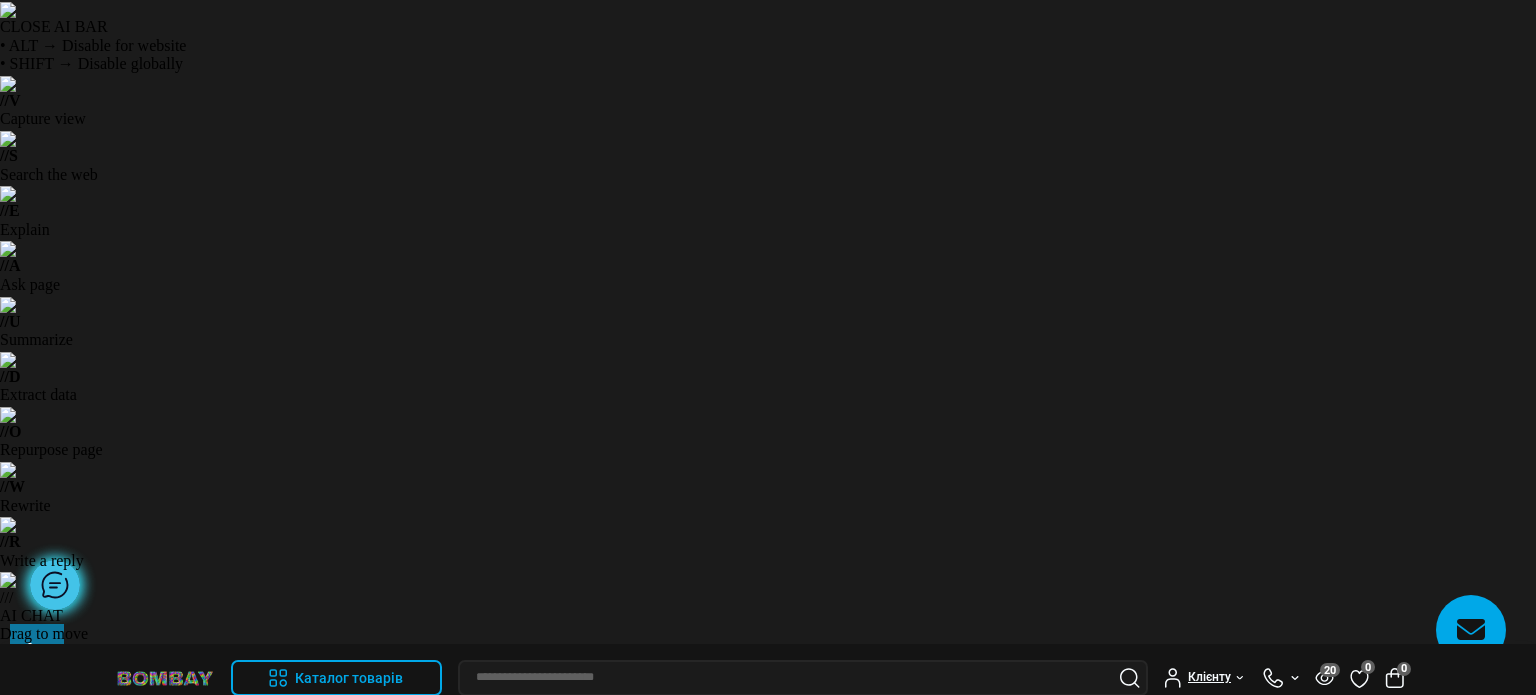 type on "******" 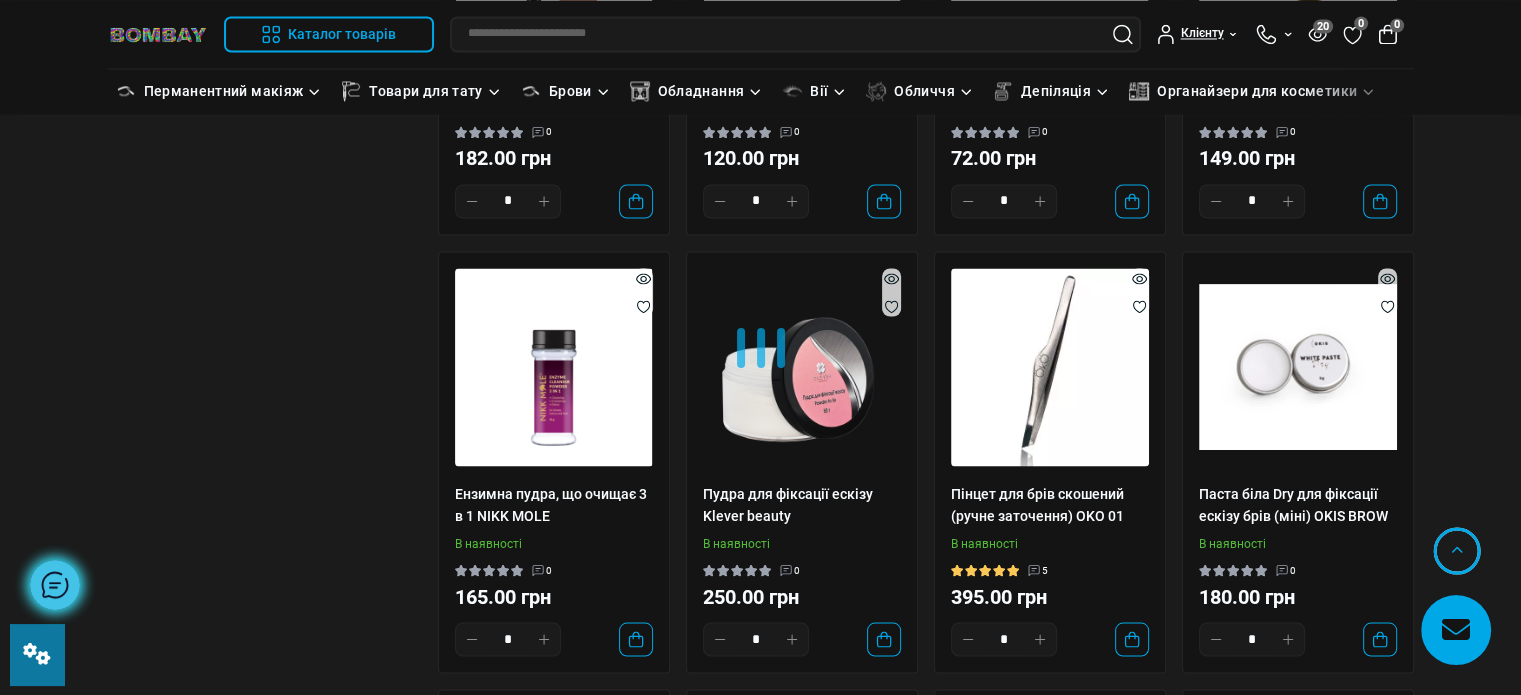scroll, scrollTop: 4300, scrollLeft: 0, axis: vertical 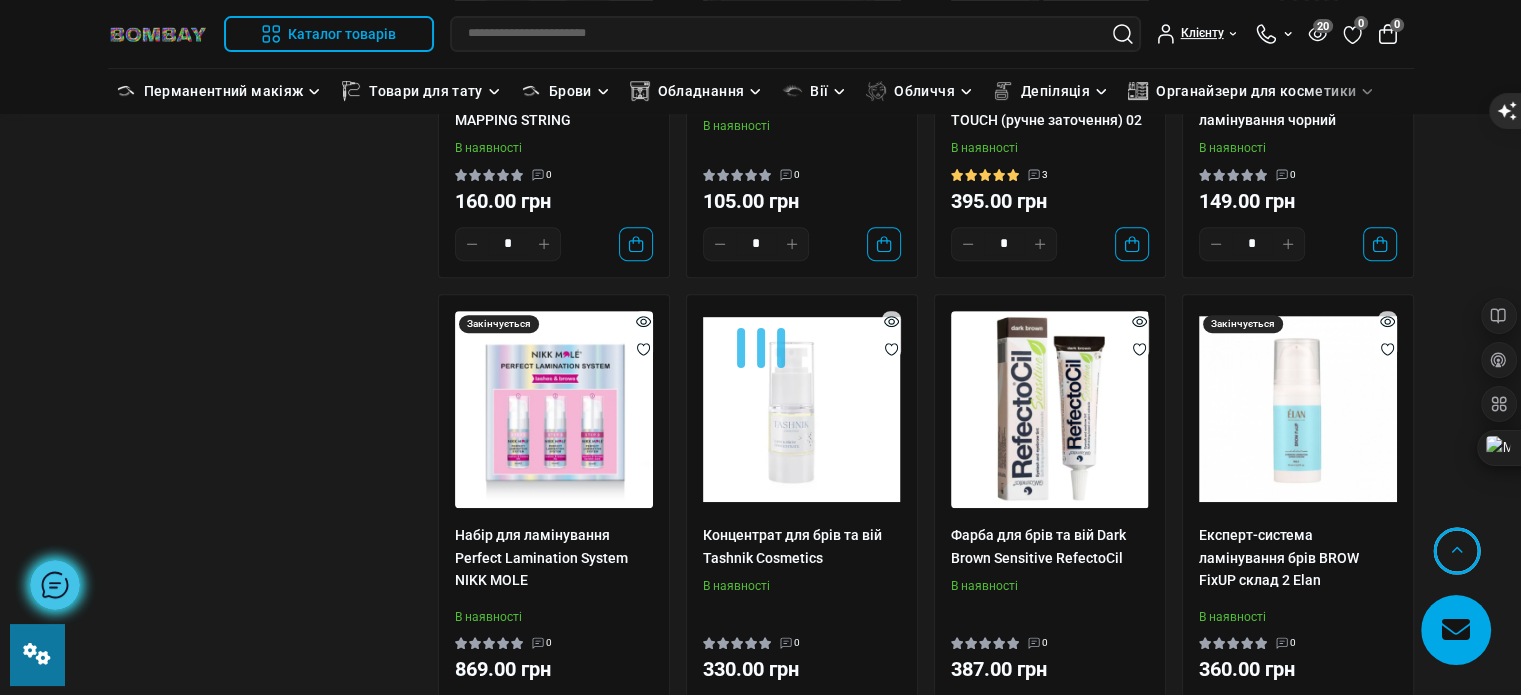 drag, startPoint x: 1068, startPoint y: 163, endPoint x: 1068, endPoint y: 185, distance: 22 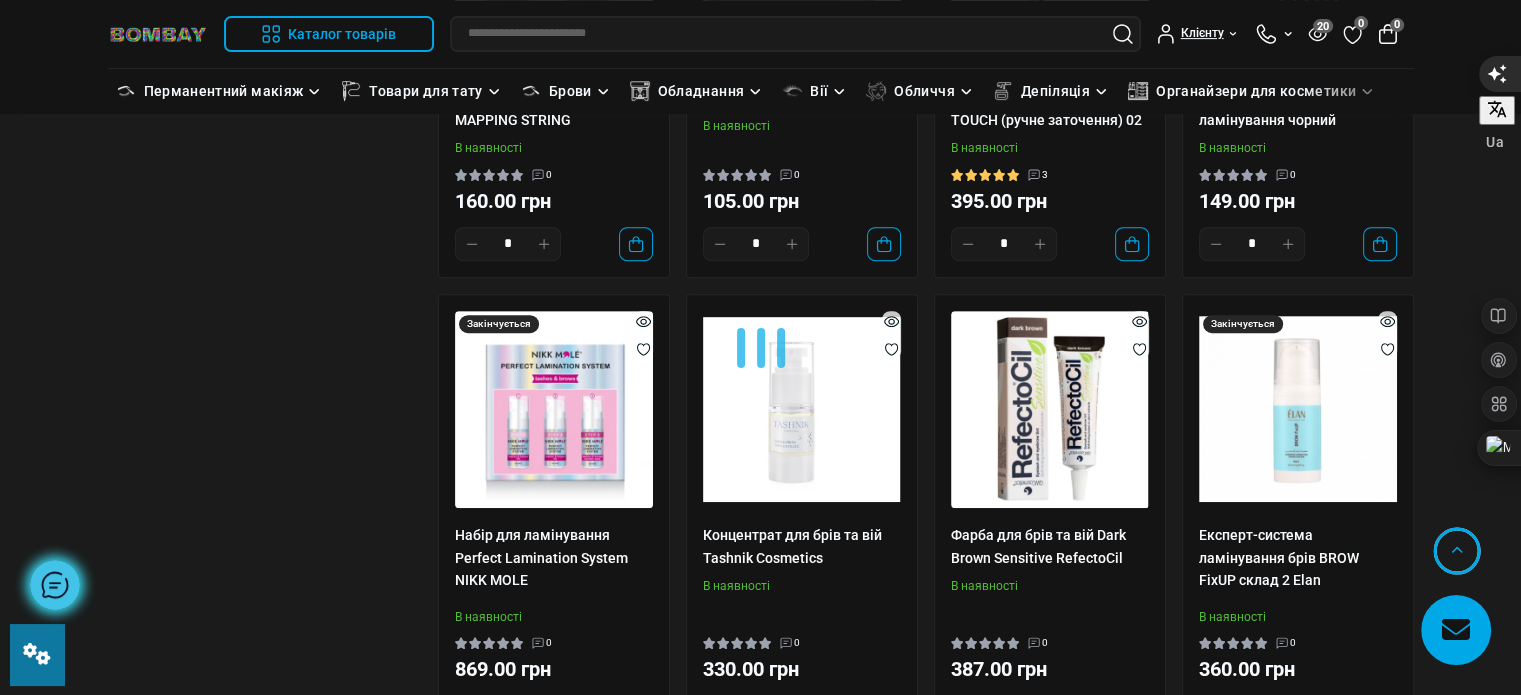 click at bounding box center (760, 347) 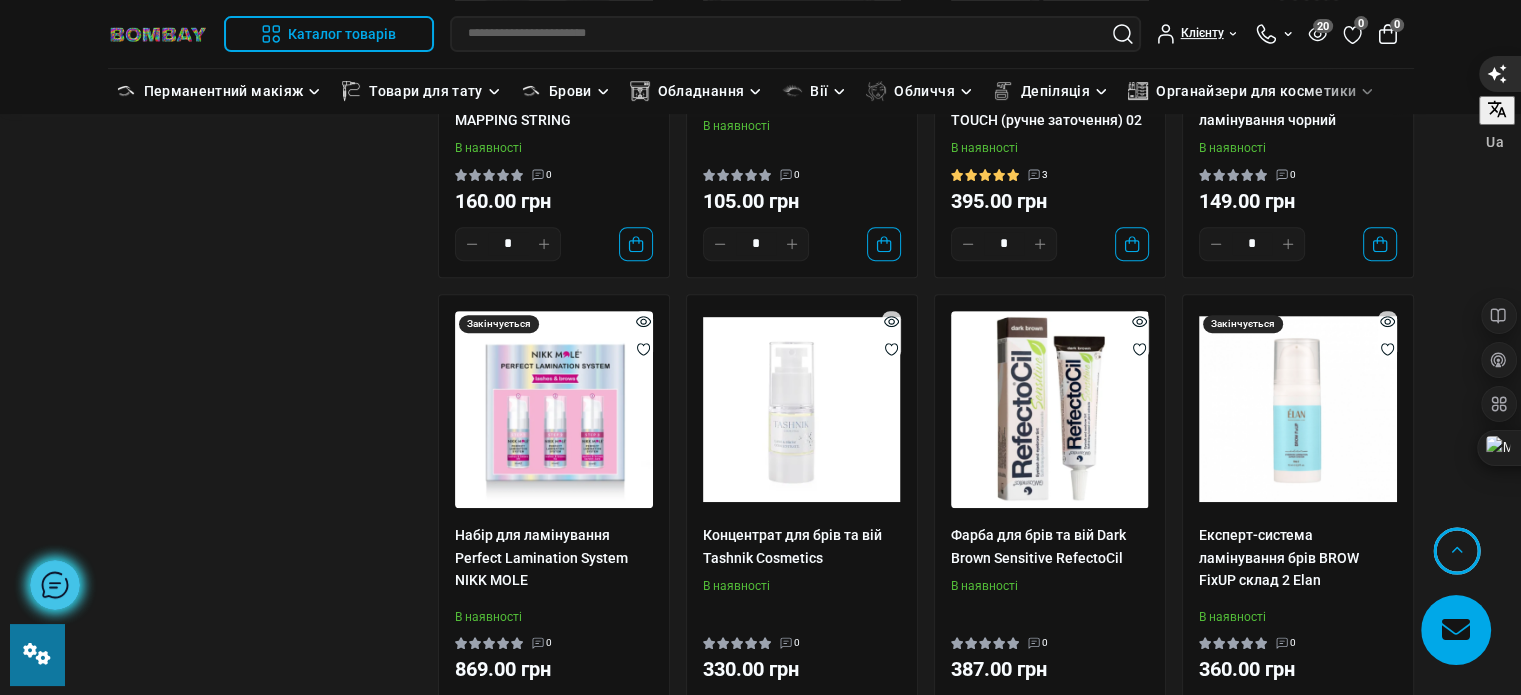 click on "Фільтр
2.1
-  4,7 тис.
грн
Ціна
***
-
******
грн
2,1  1,2 тис. 2,4 тис. 3,5 тис. 4,7 тис.
Виробник
APRAISE
3
Axent
1
BLS
5
CHAMPION
2
EKKO BEAUTY
5
ÉLAN
46
Показати ще 24
Сховати
Варіант
1.5 ml
6
14 ml
1
120 ml
1
180 ml
1
Black 06
1
Black Gold
1
Показати ще 63
Сховати
Об'єм
15 ml
7
15 ml
3
30 ml
7
50 ml
6
100 ml
2
120 ml
1
Скасувати
Виберіть фільтри
Фільтр
Виберіть фільтри" at bounding box center (265, -1295) 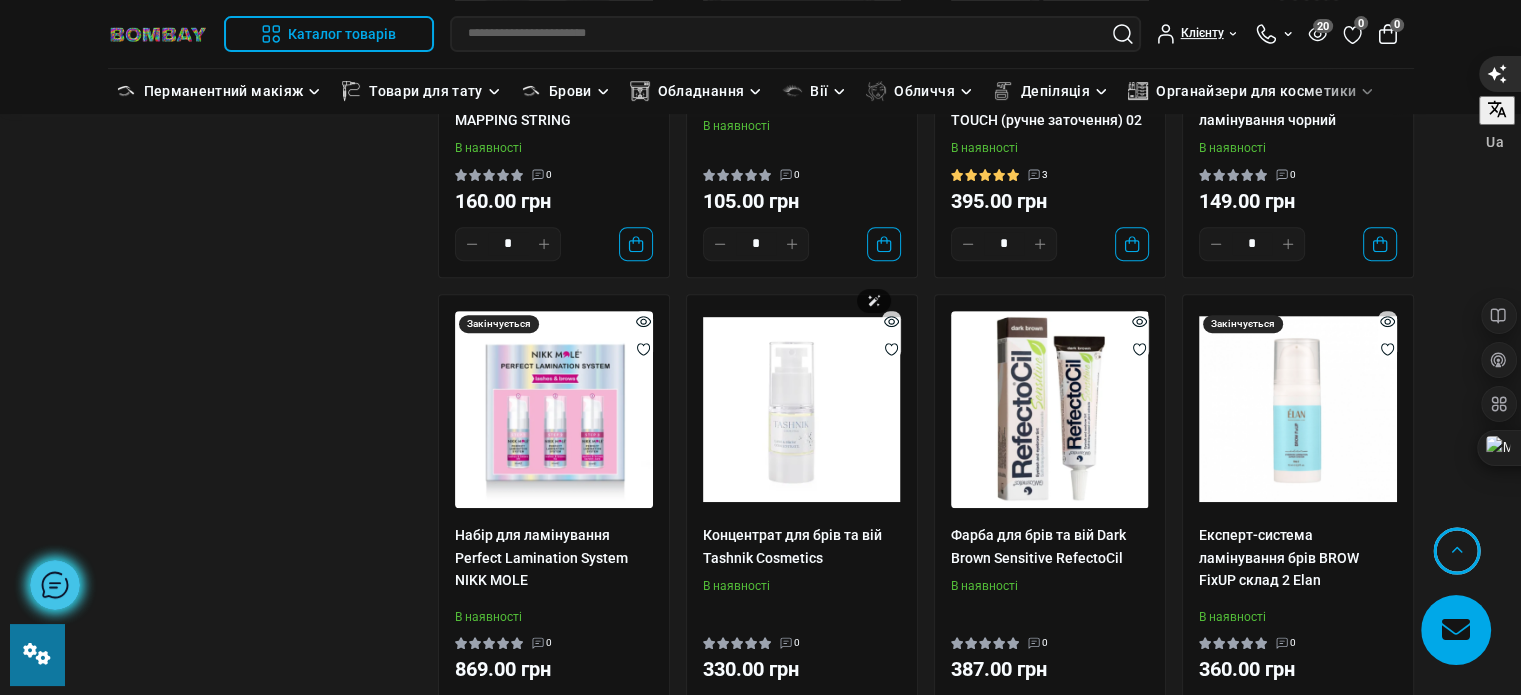 click at bounding box center (802, 878) 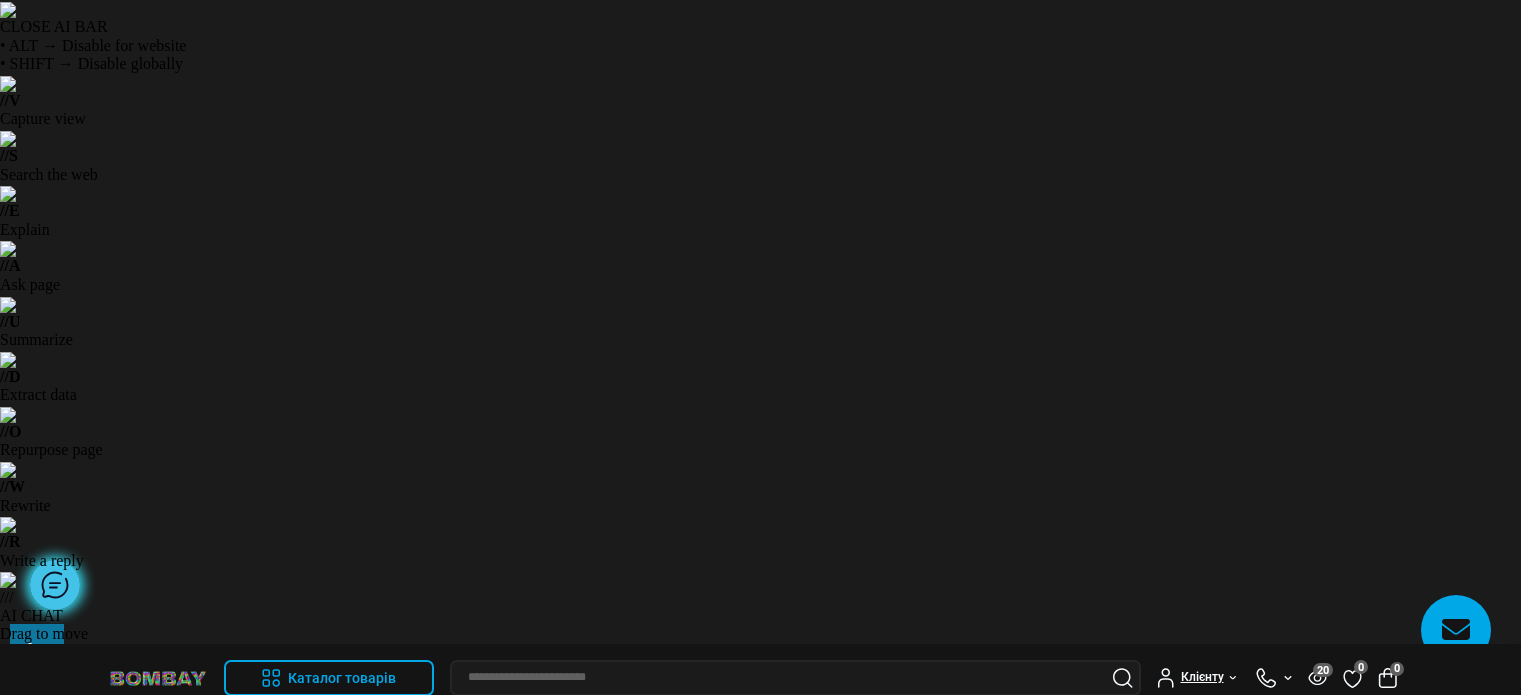 scroll, scrollTop: 0, scrollLeft: 0, axis: both 